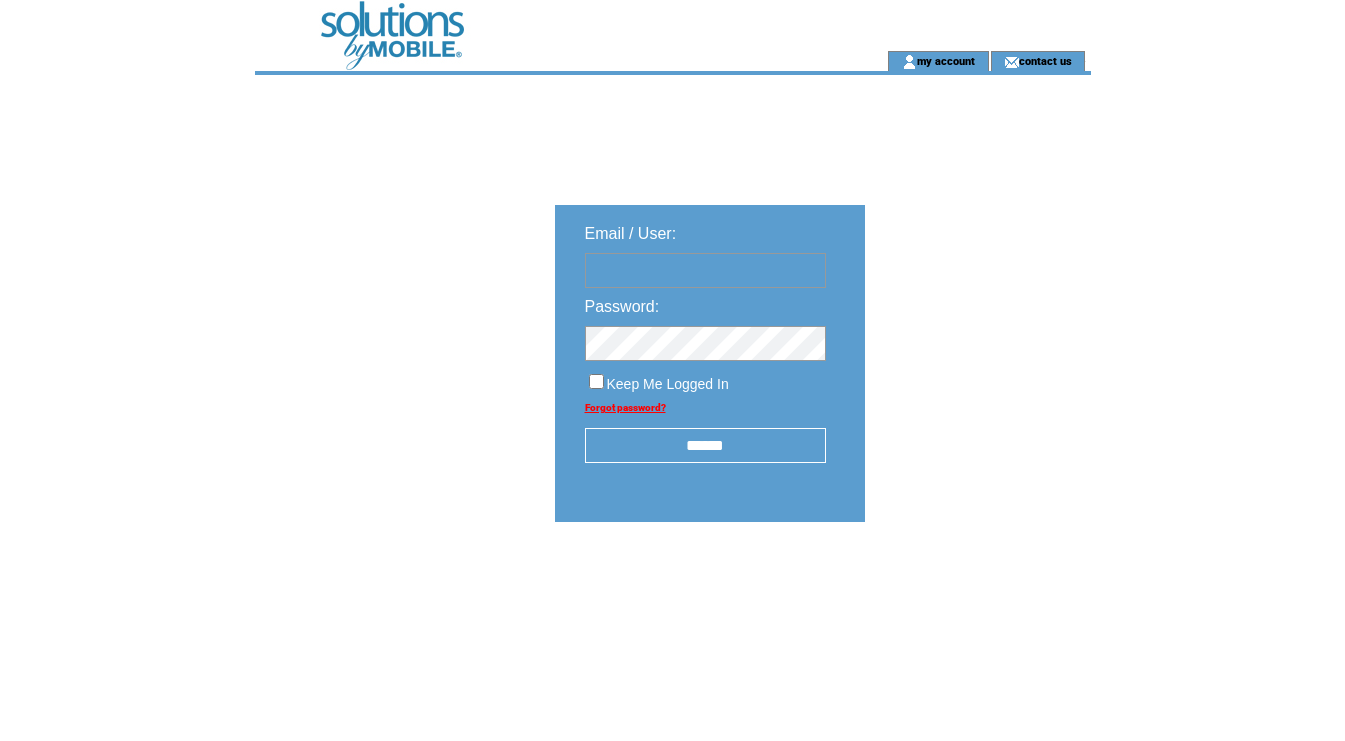 scroll, scrollTop: 0, scrollLeft: 0, axis: both 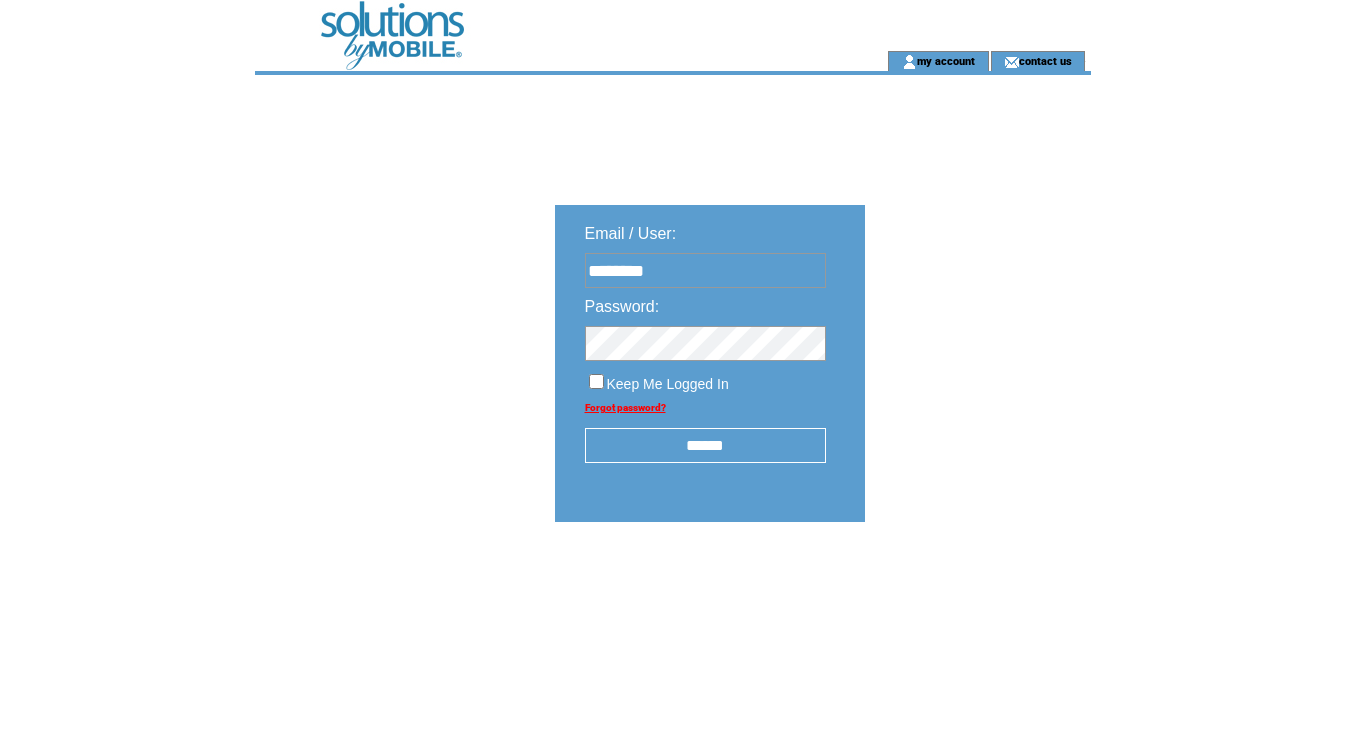 click on "******" at bounding box center (705, 445) 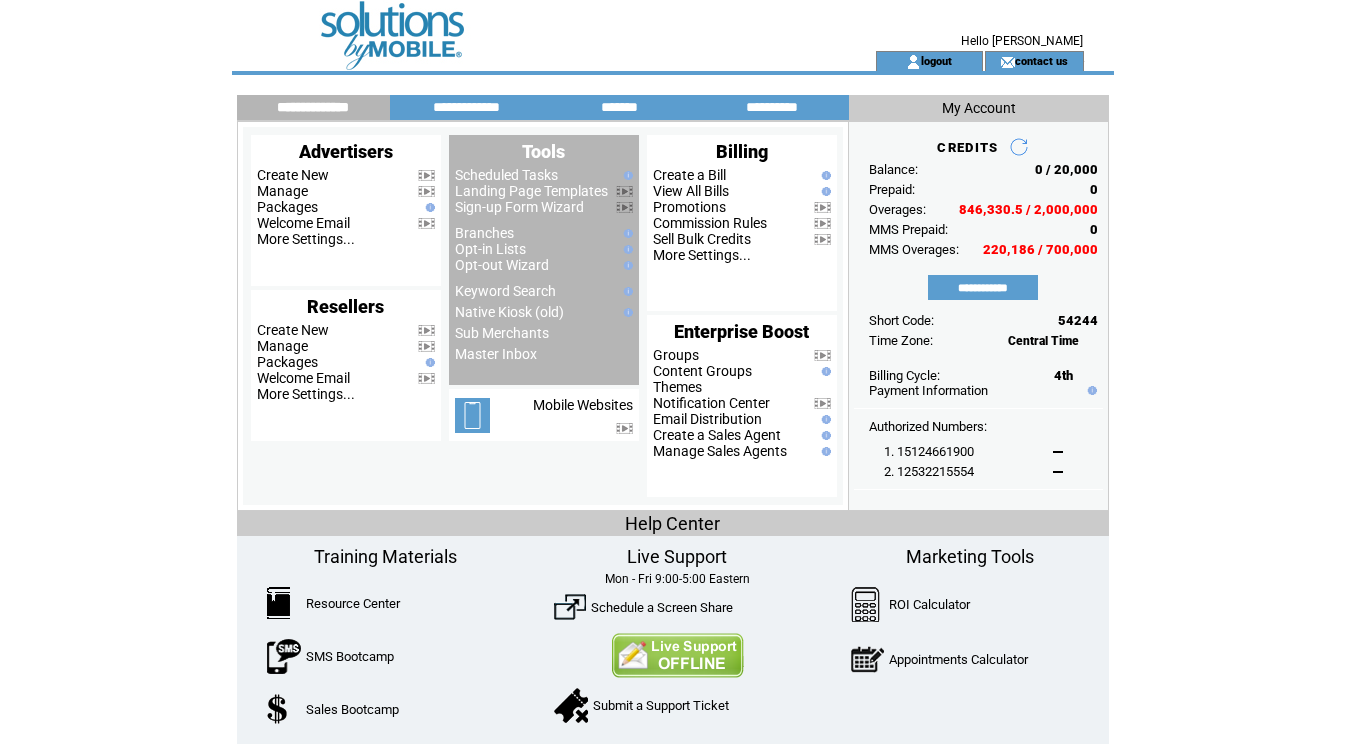 scroll, scrollTop: 0, scrollLeft: 0, axis: both 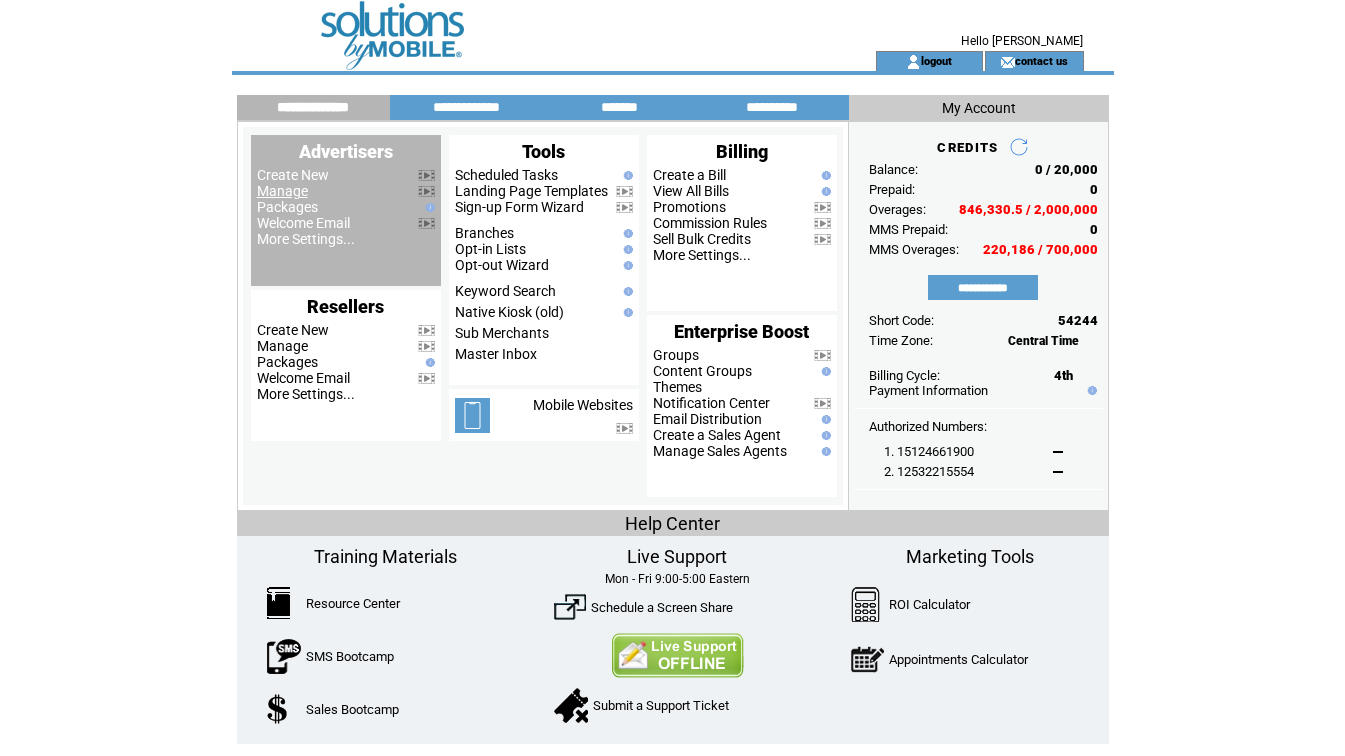 click on "Manage" at bounding box center [282, 191] 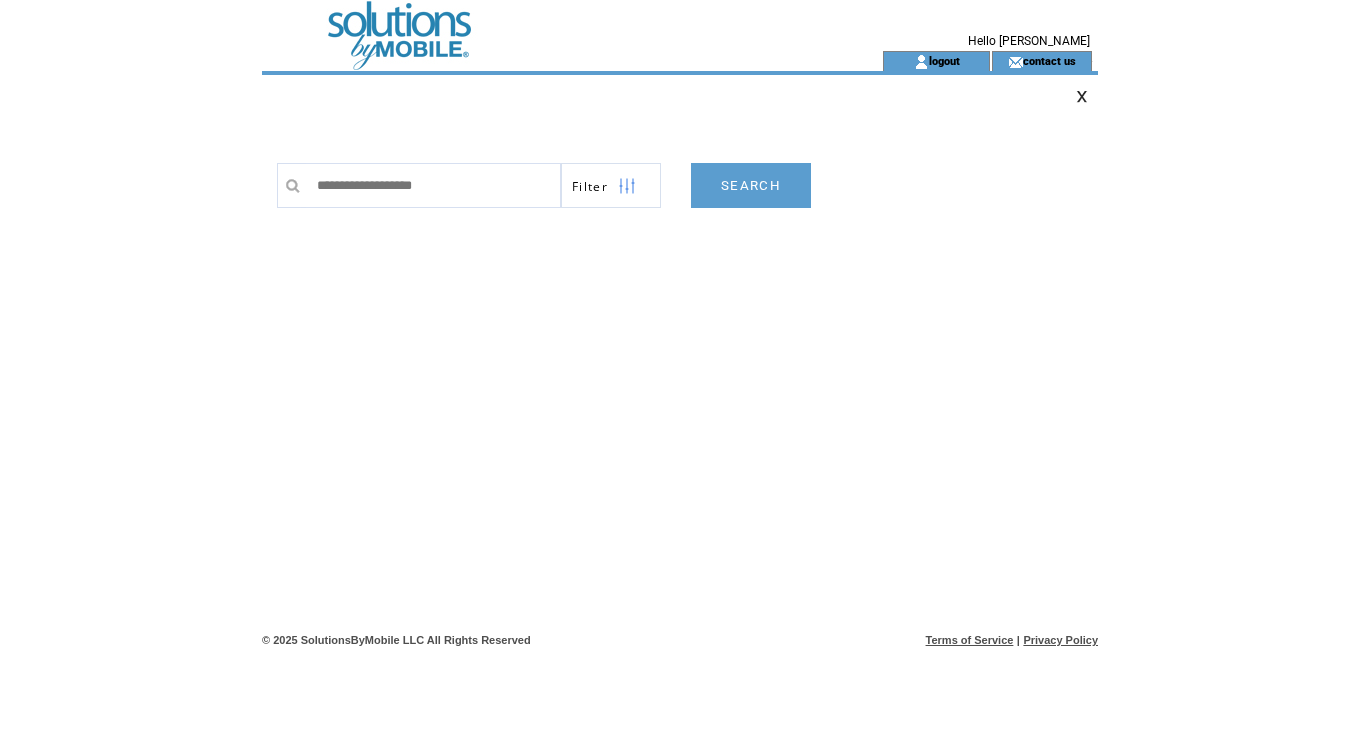 scroll, scrollTop: 0, scrollLeft: 0, axis: both 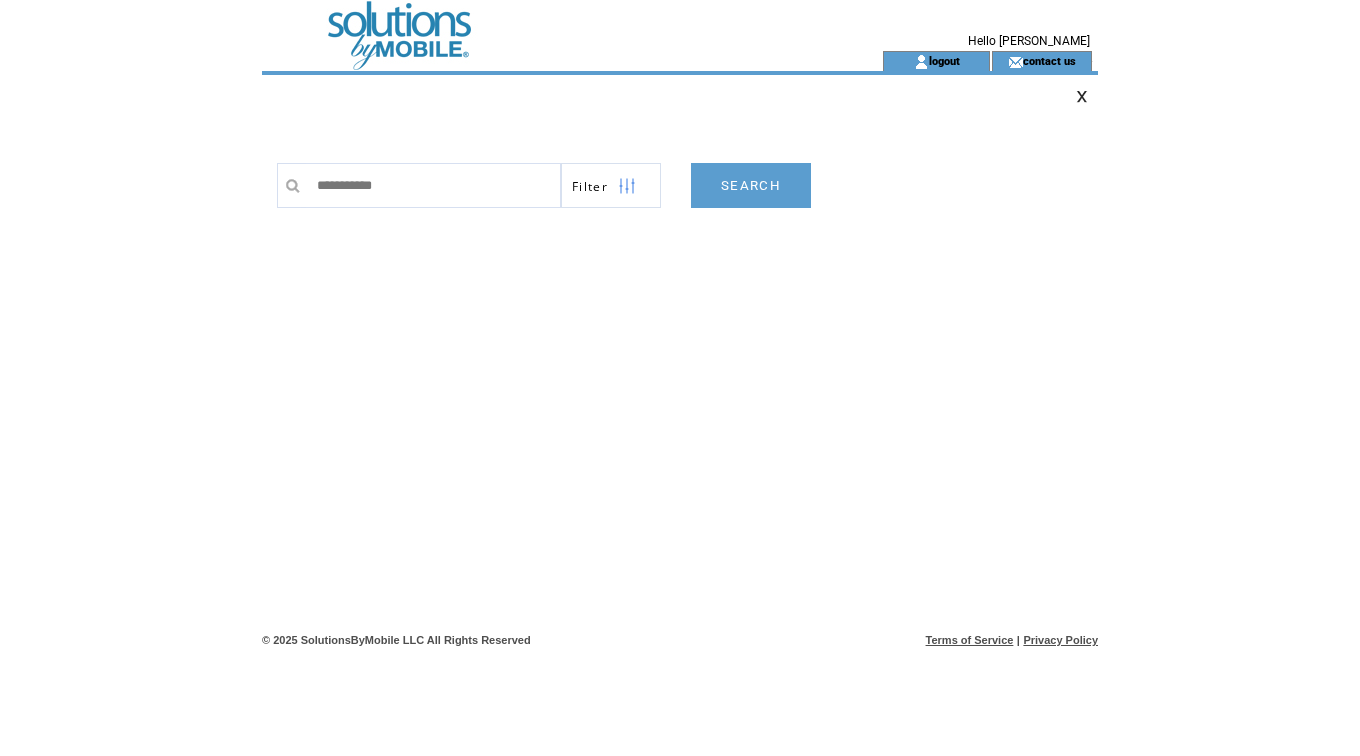 type on "**********" 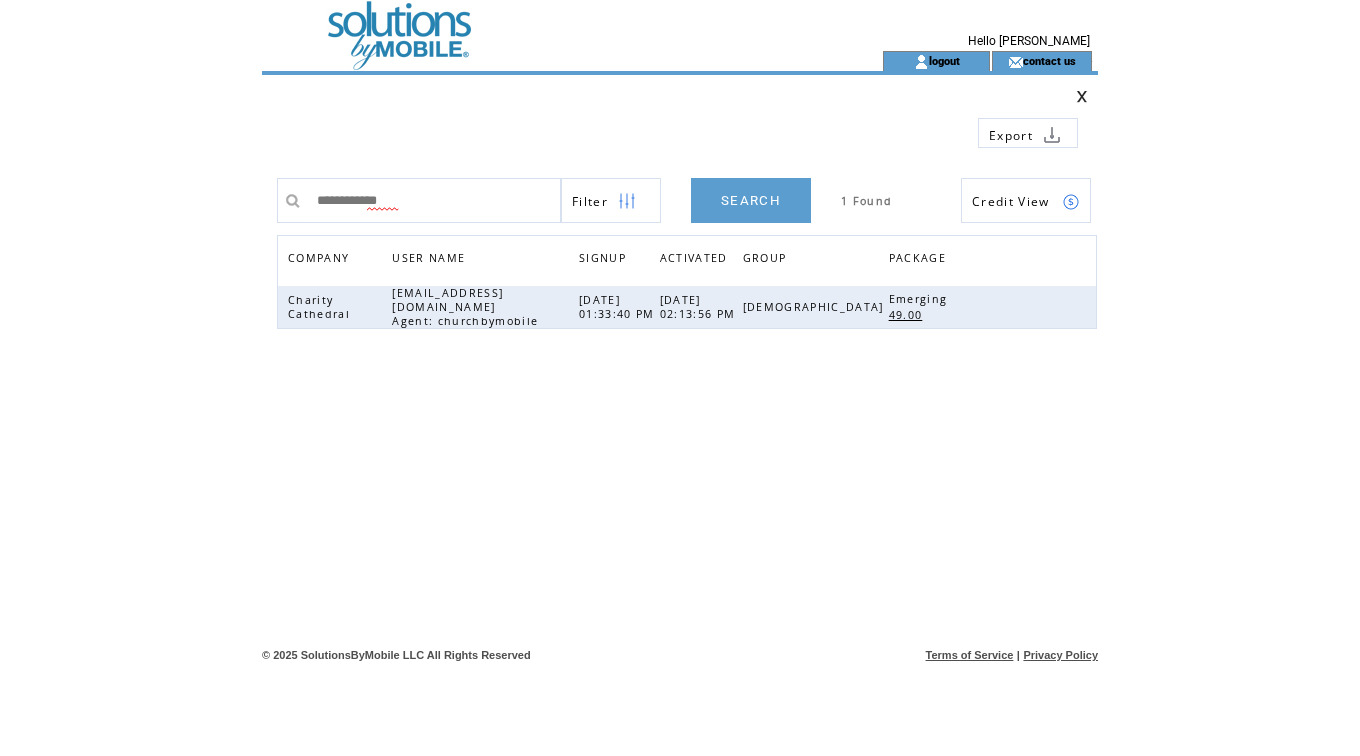 scroll, scrollTop: 0, scrollLeft: 0, axis: both 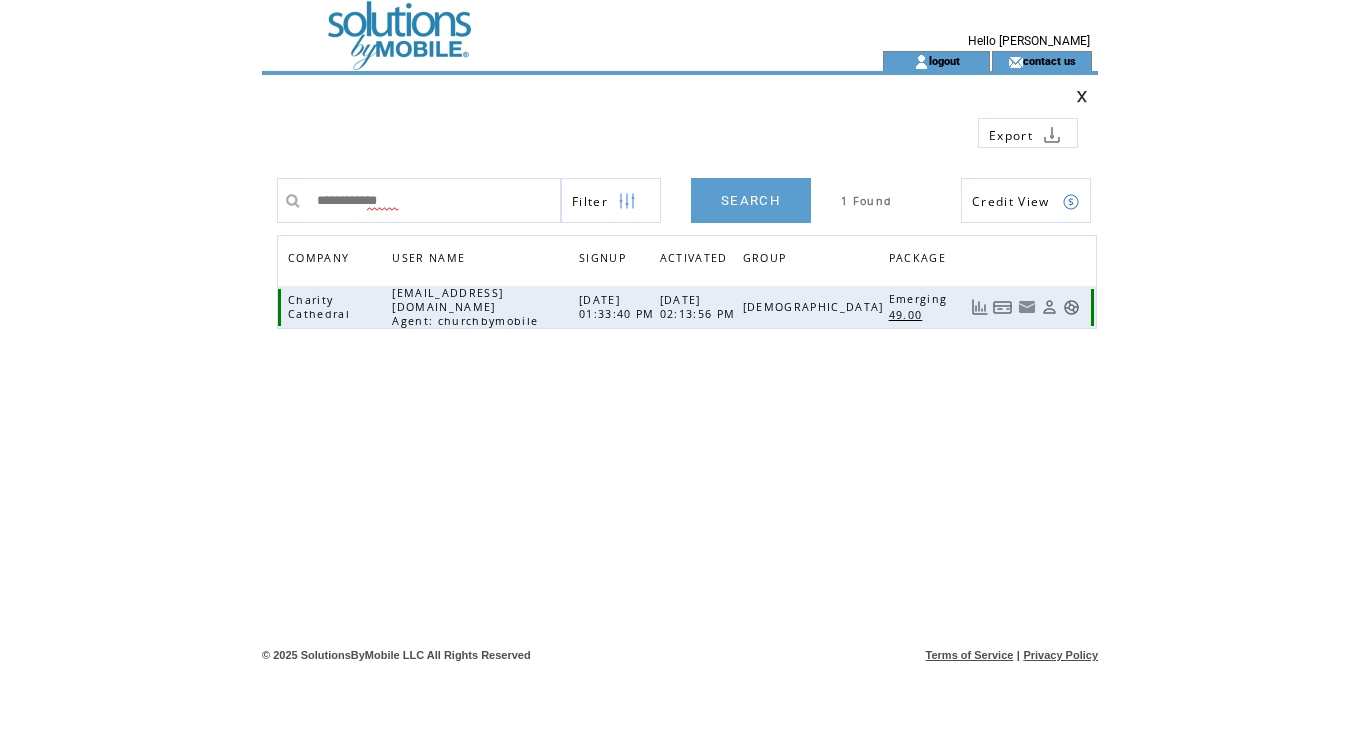 click at bounding box center (1003, 307) 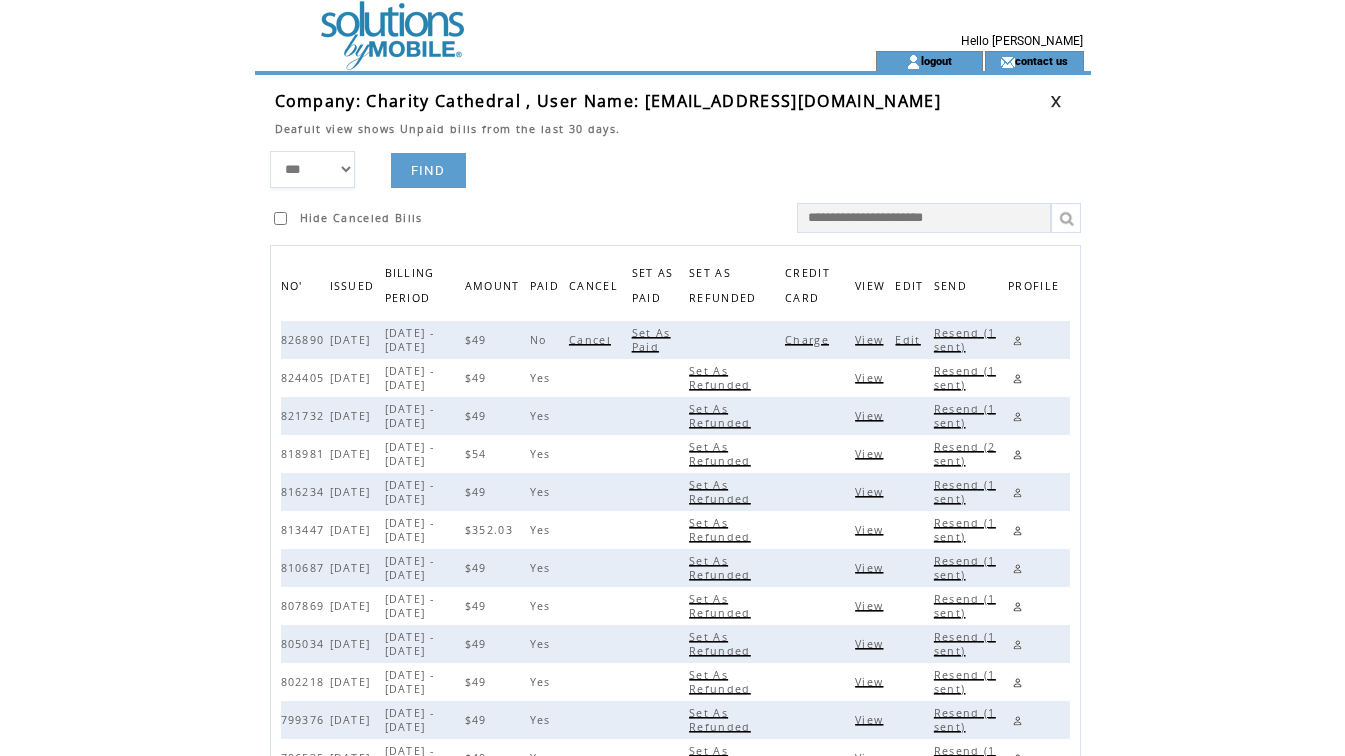 scroll, scrollTop: 0, scrollLeft: 0, axis: both 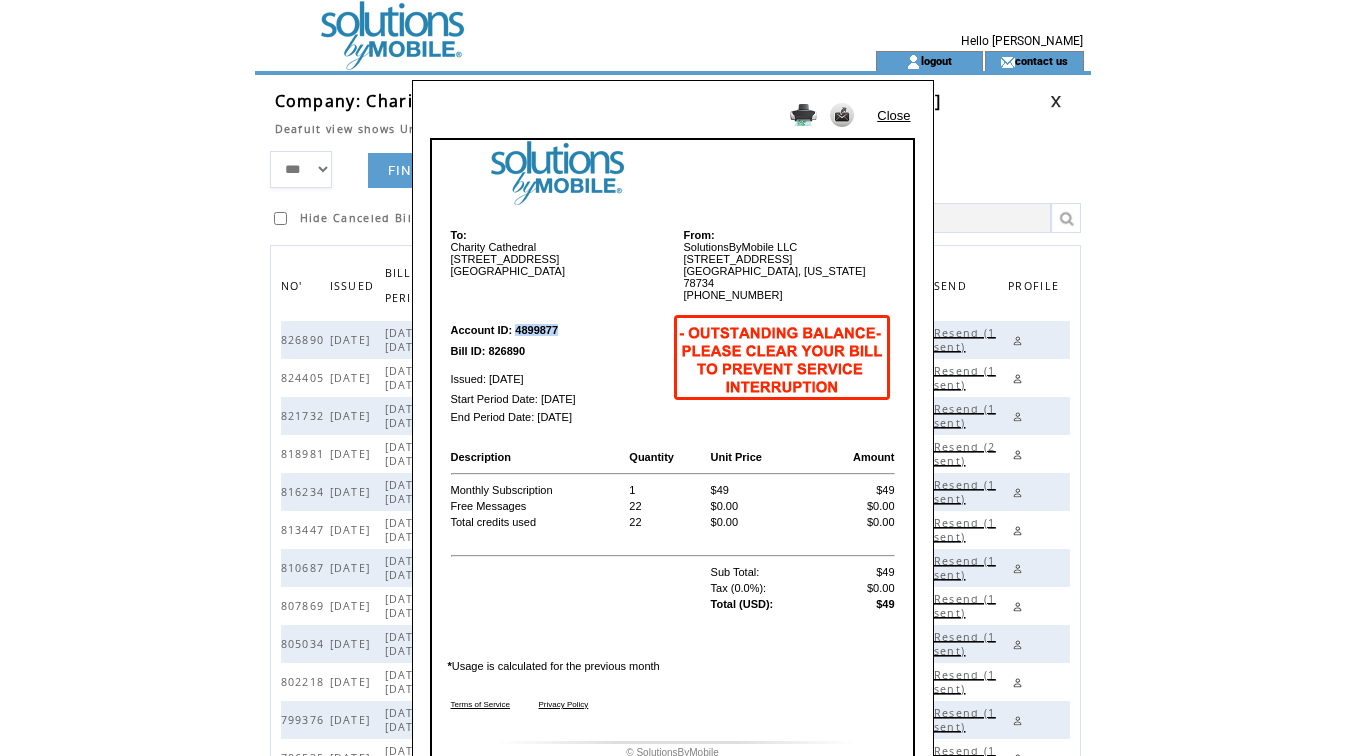 drag, startPoint x: 515, startPoint y: 318, endPoint x: 558, endPoint y: 318, distance: 43 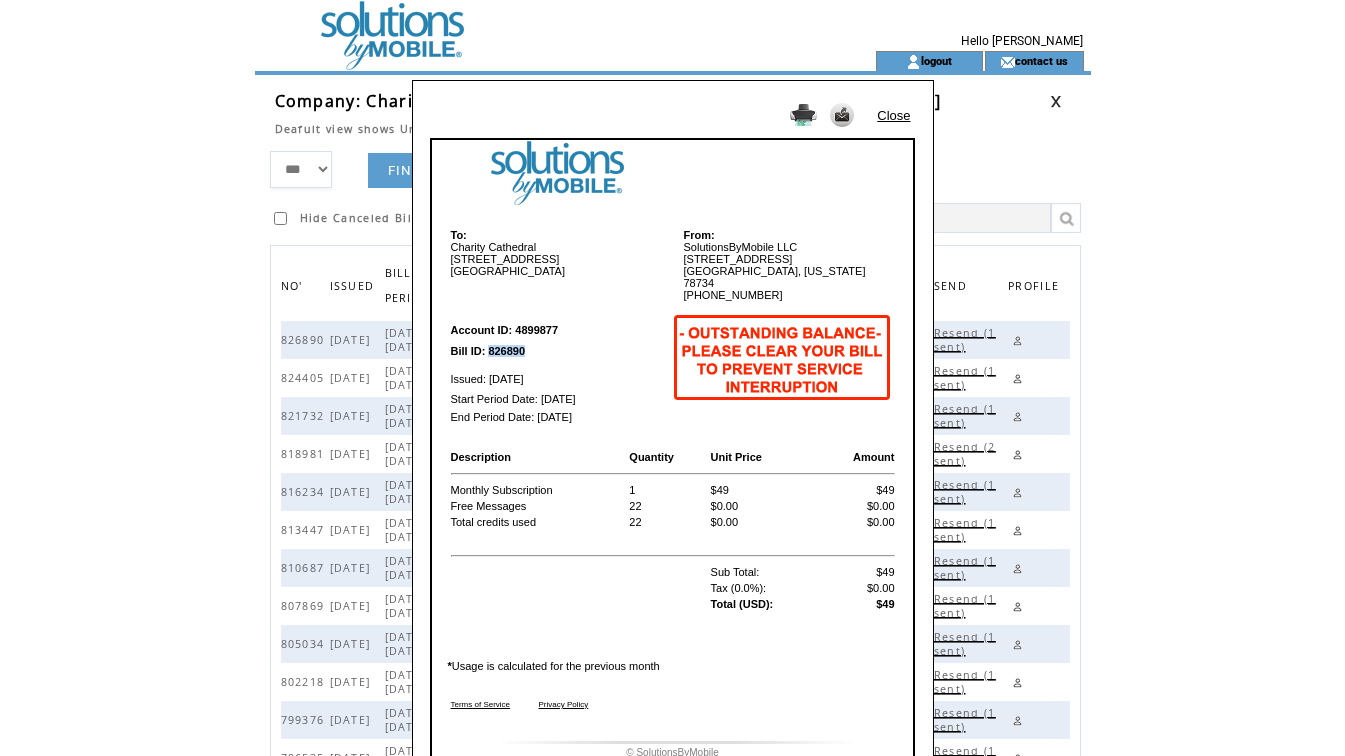 drag, startPoint x: 489, startPoint y: 343, endPoint x: 531, endPoint y: 342, distance: 42.0119 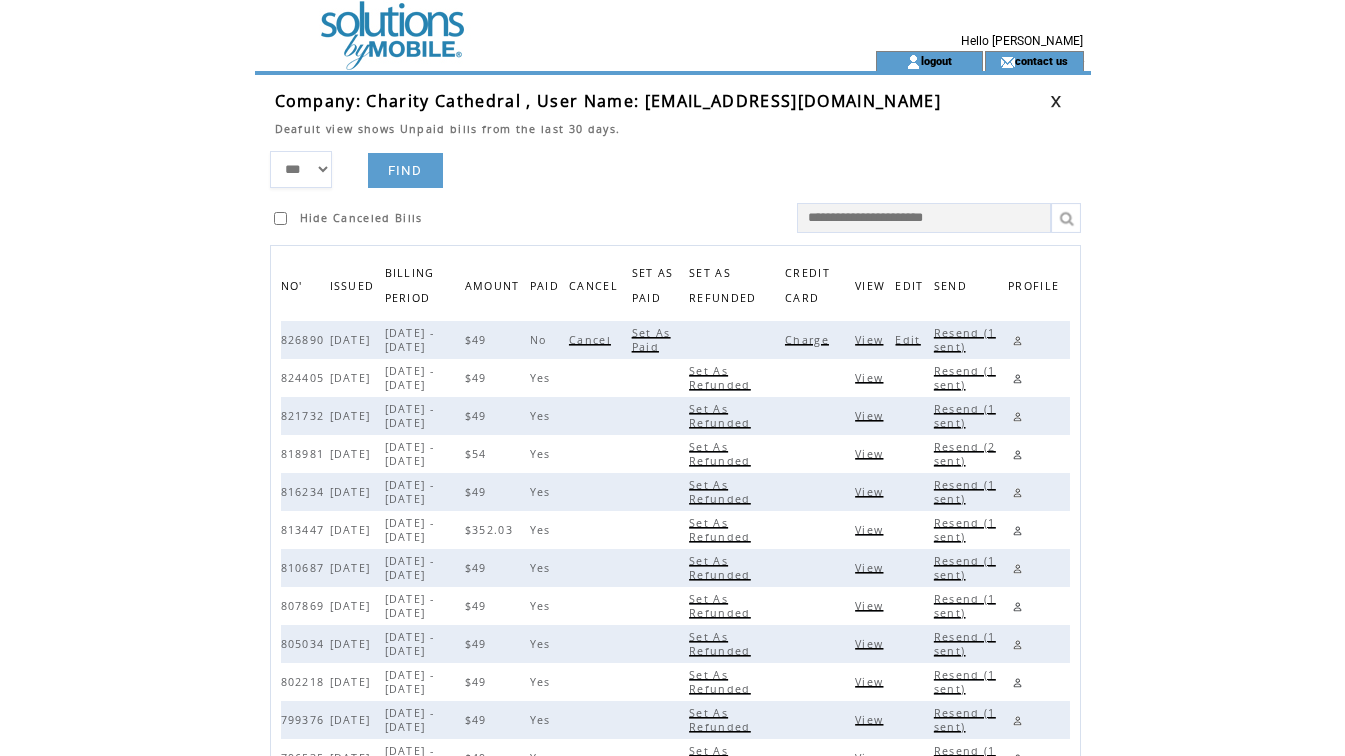 click on "Set As Paid" at bounding box center [651, 340] 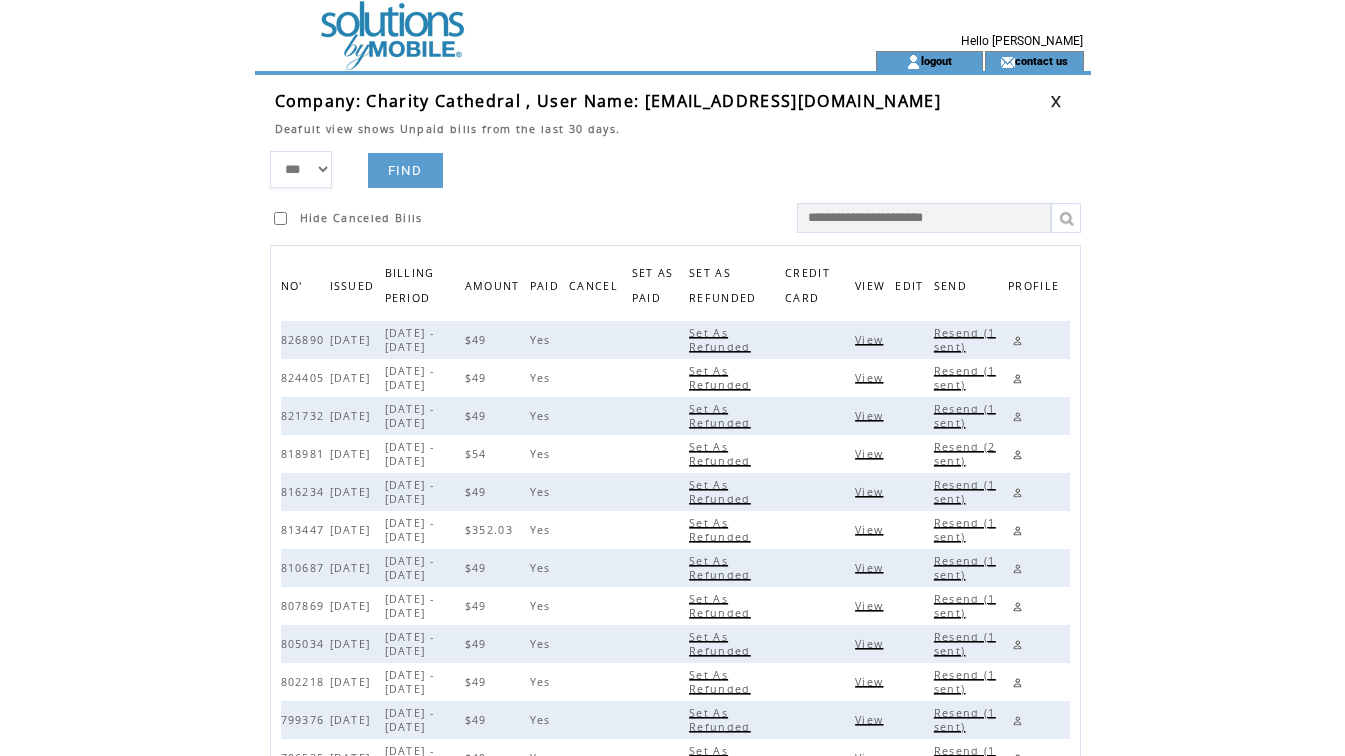 drag, startPoint x: 1168, startPoint y: 363, endPoint x: 1150, endPoint y: 315, distance: 51.264023 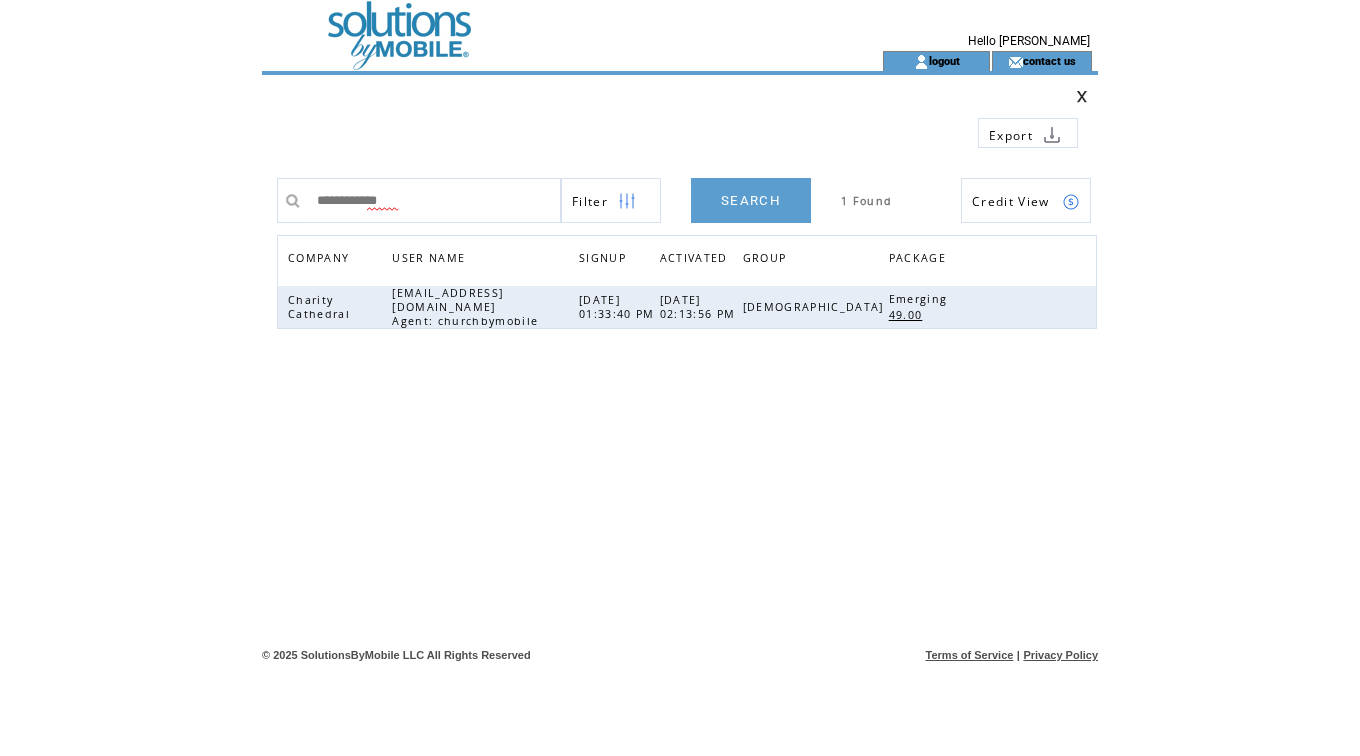 scroll, scrollTop: 0, scrollLeft: 0, axis: both 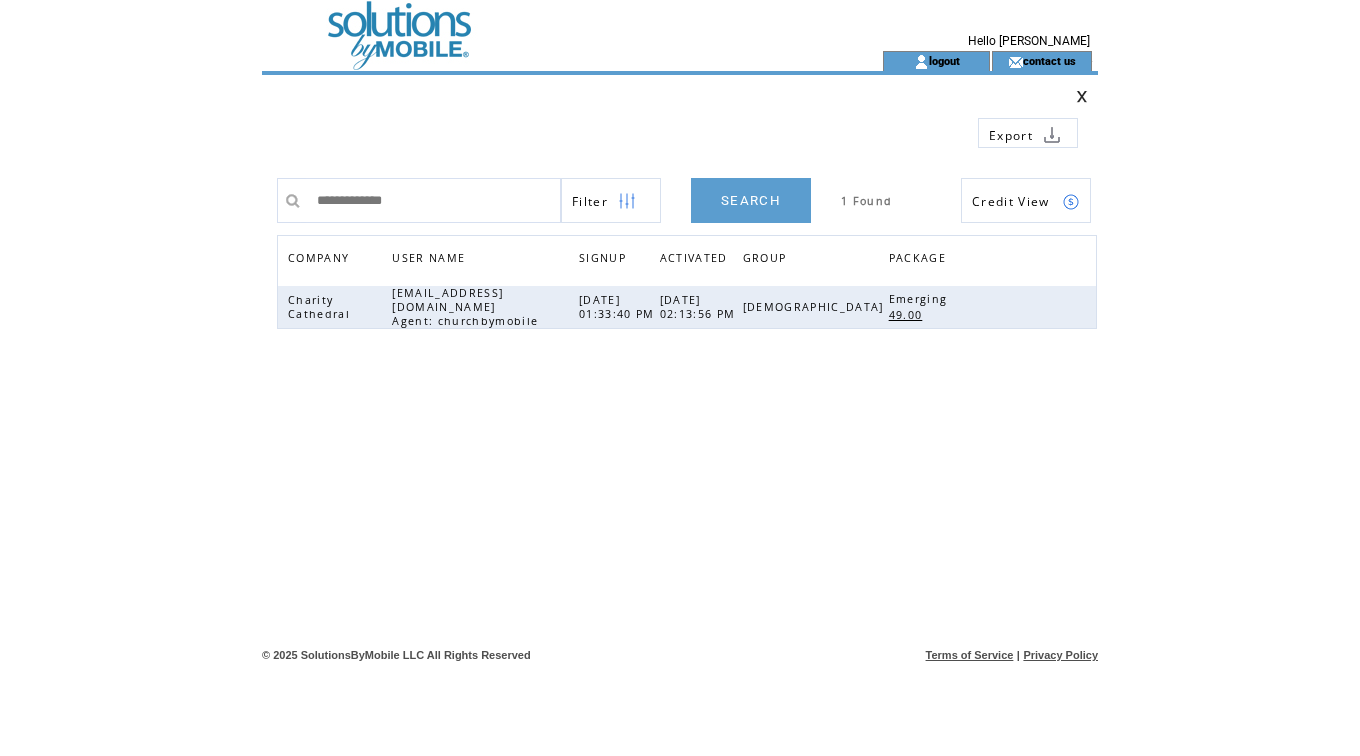 type on "**********" 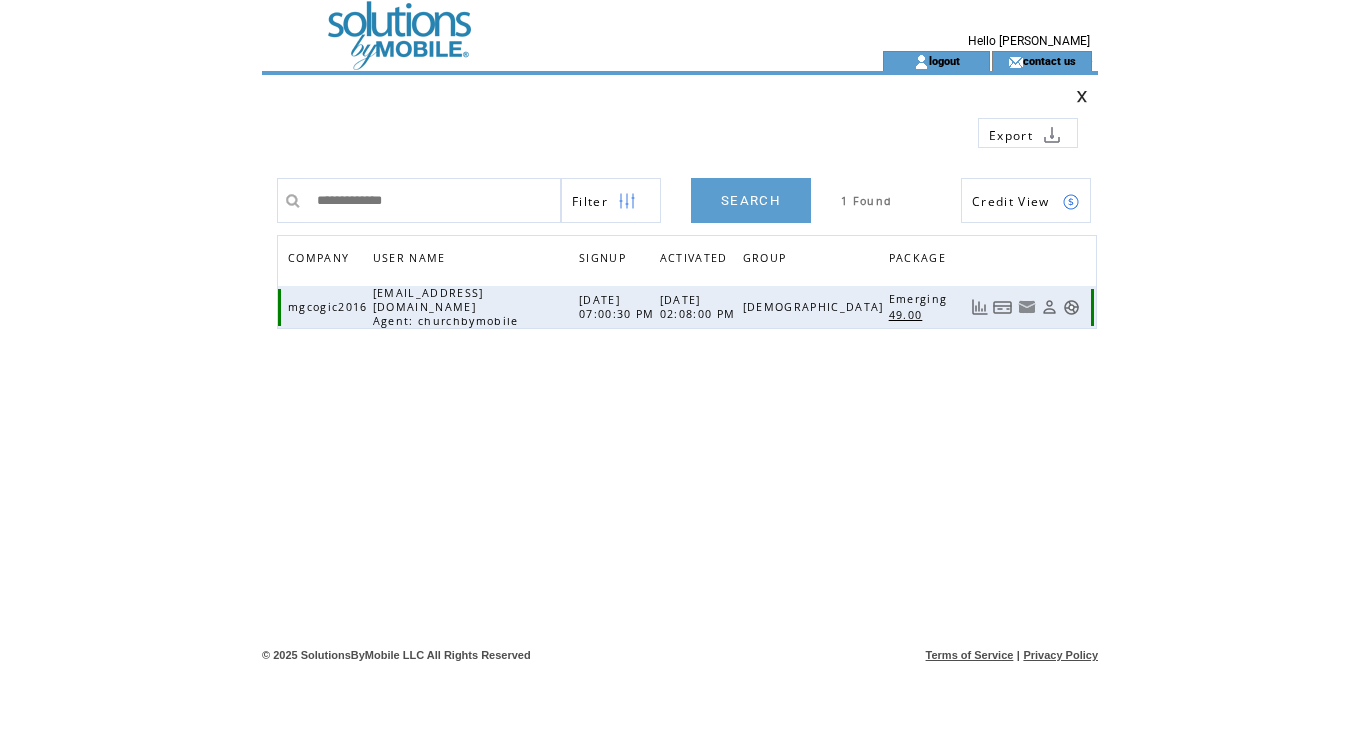 scroll, scrollTop: 0, scrollLeft: 0, axis: both 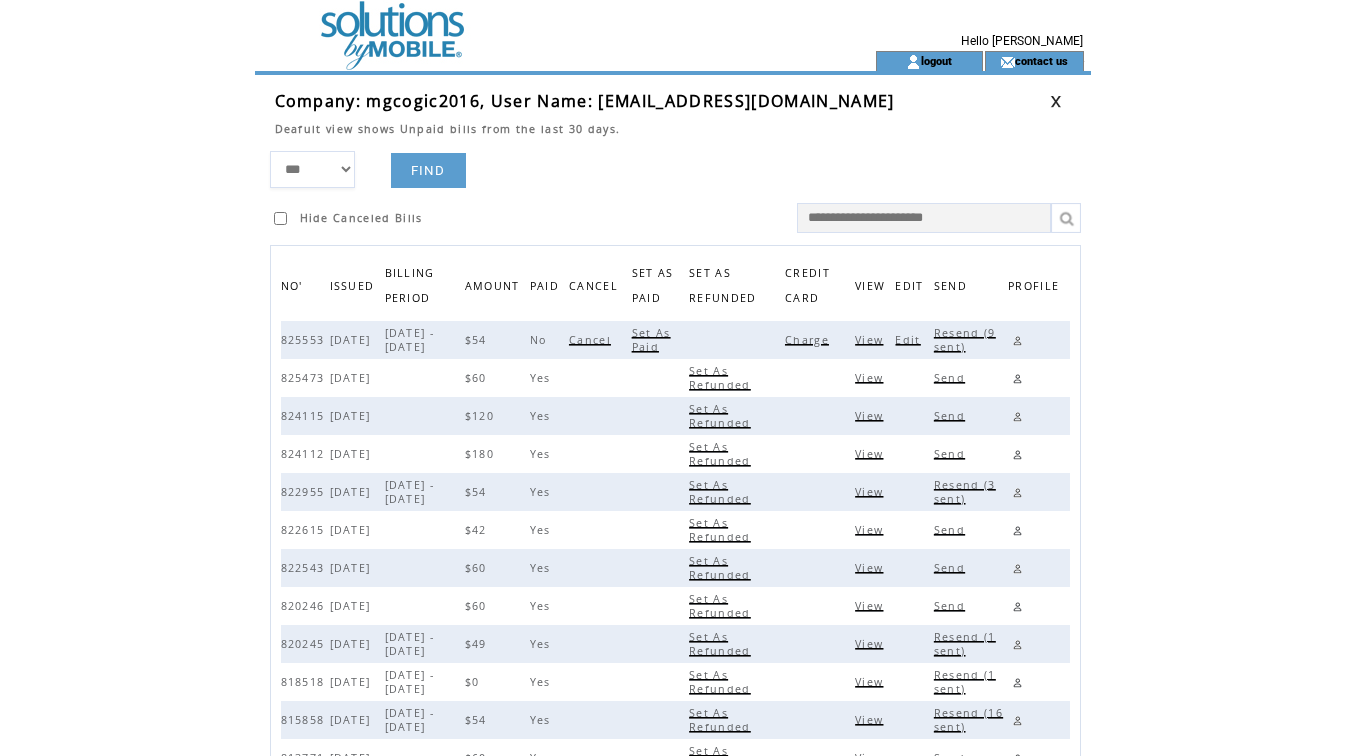 click on "Charge" at bounding box center (809, 340) 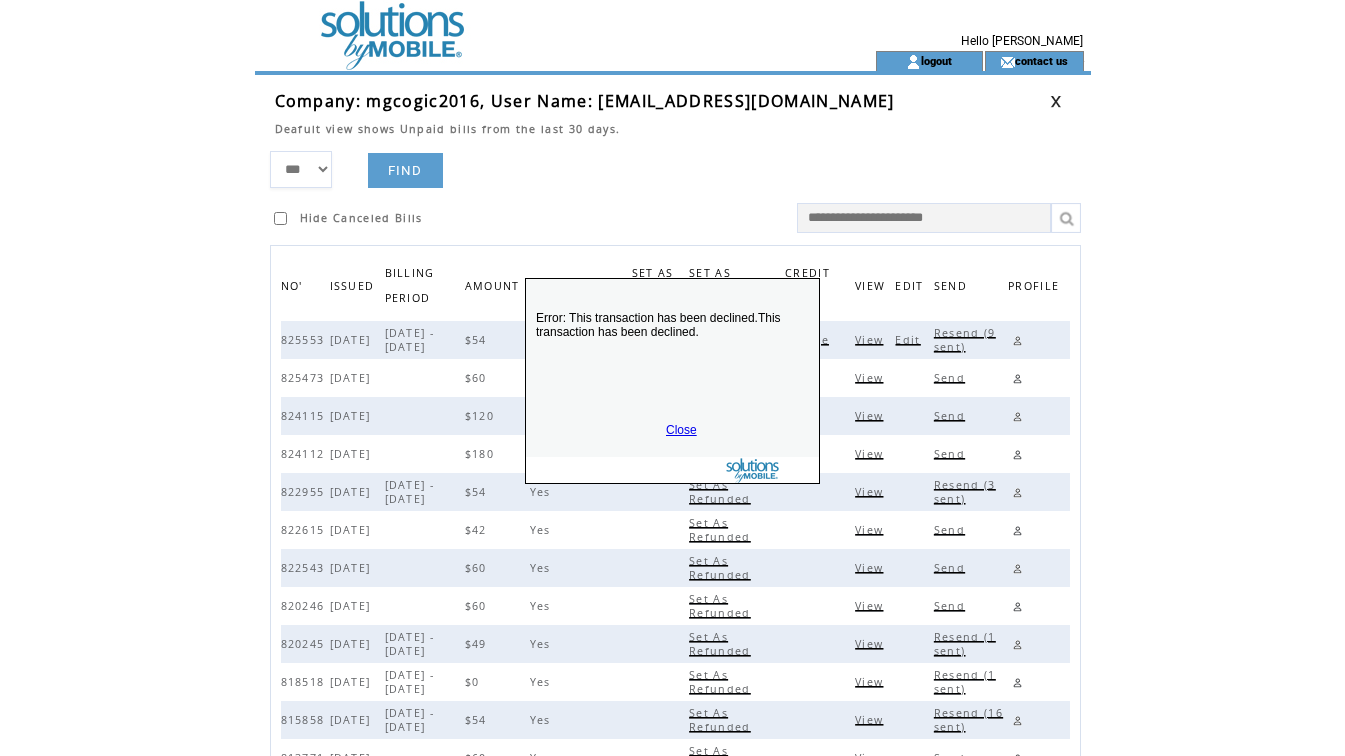 click on "Close" at bounding box center [681, 430] 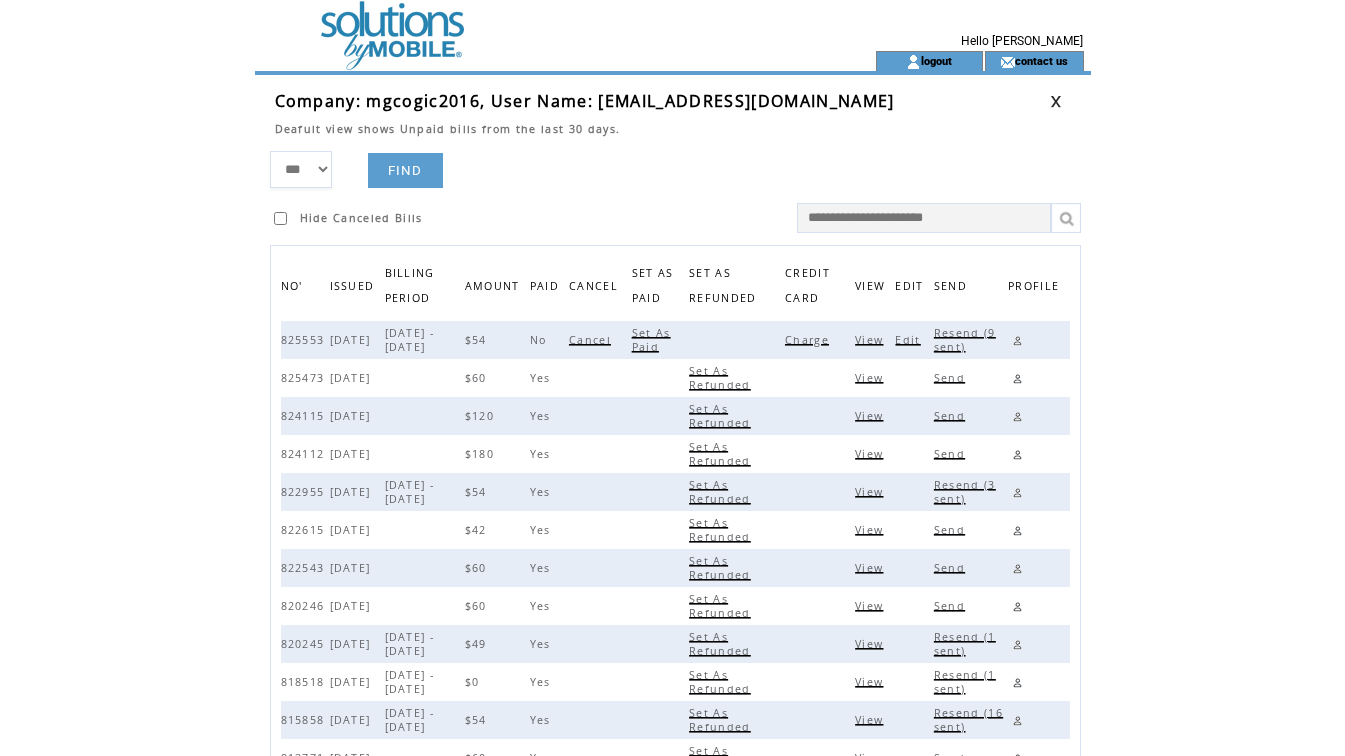 click on "Resend (9 sent)" at bounding box center [965, 340] 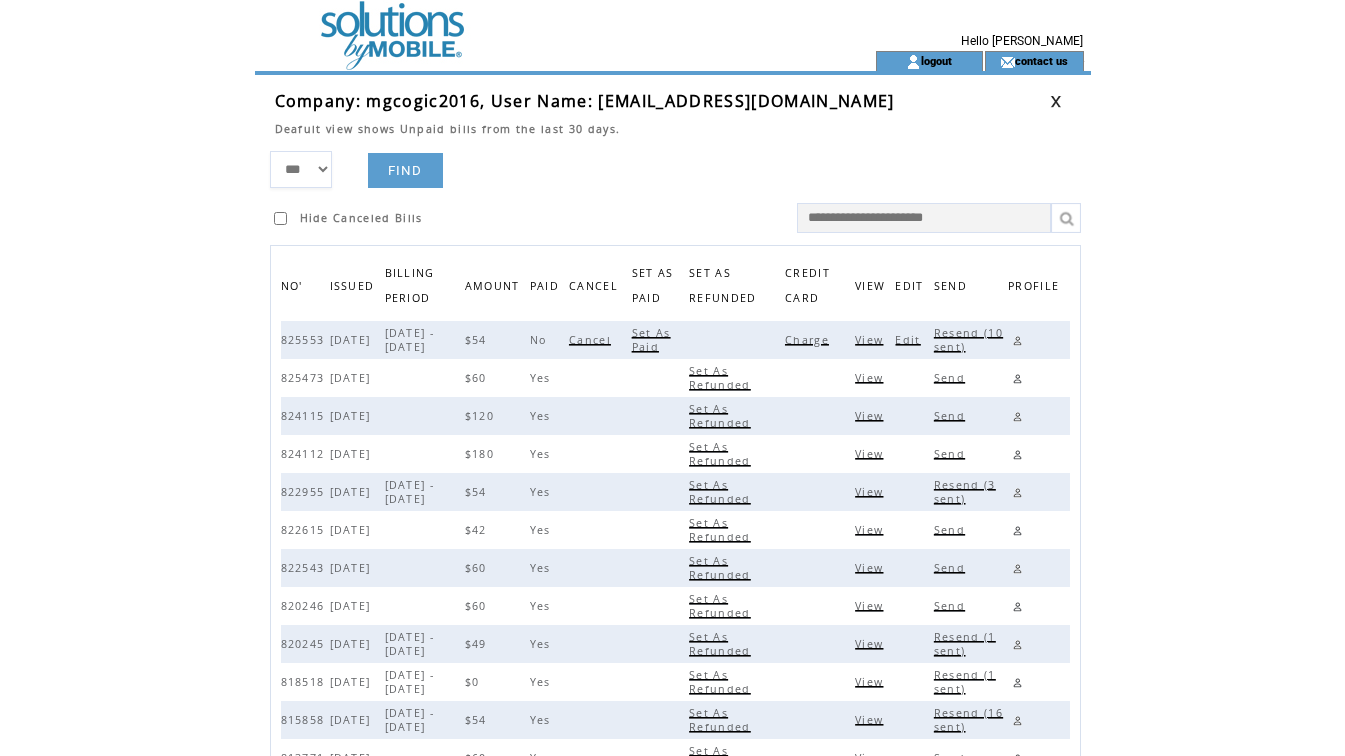click on "View" at bounding box center (871, 340) 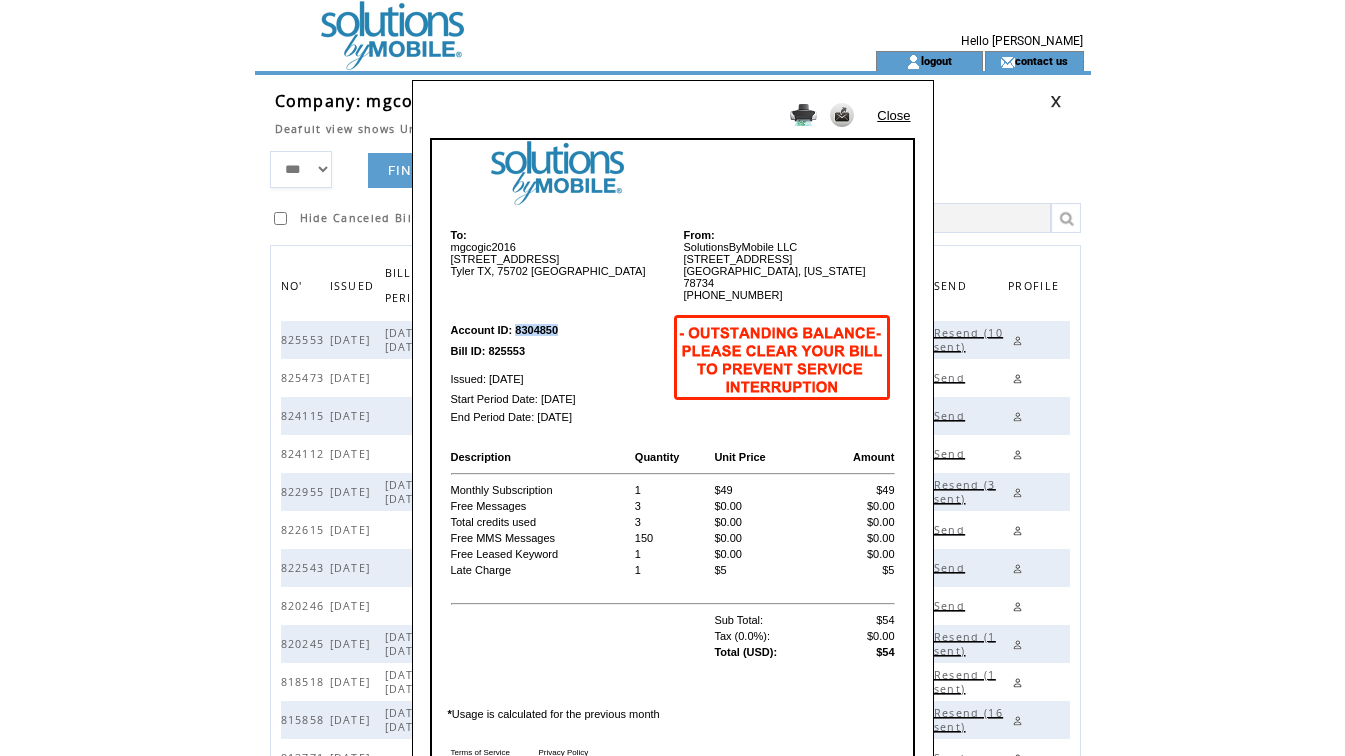 drag, startPoint x: 516, startPoint y: 325, endPoint x: 568, endPoint y: 327, distance: 52.03845 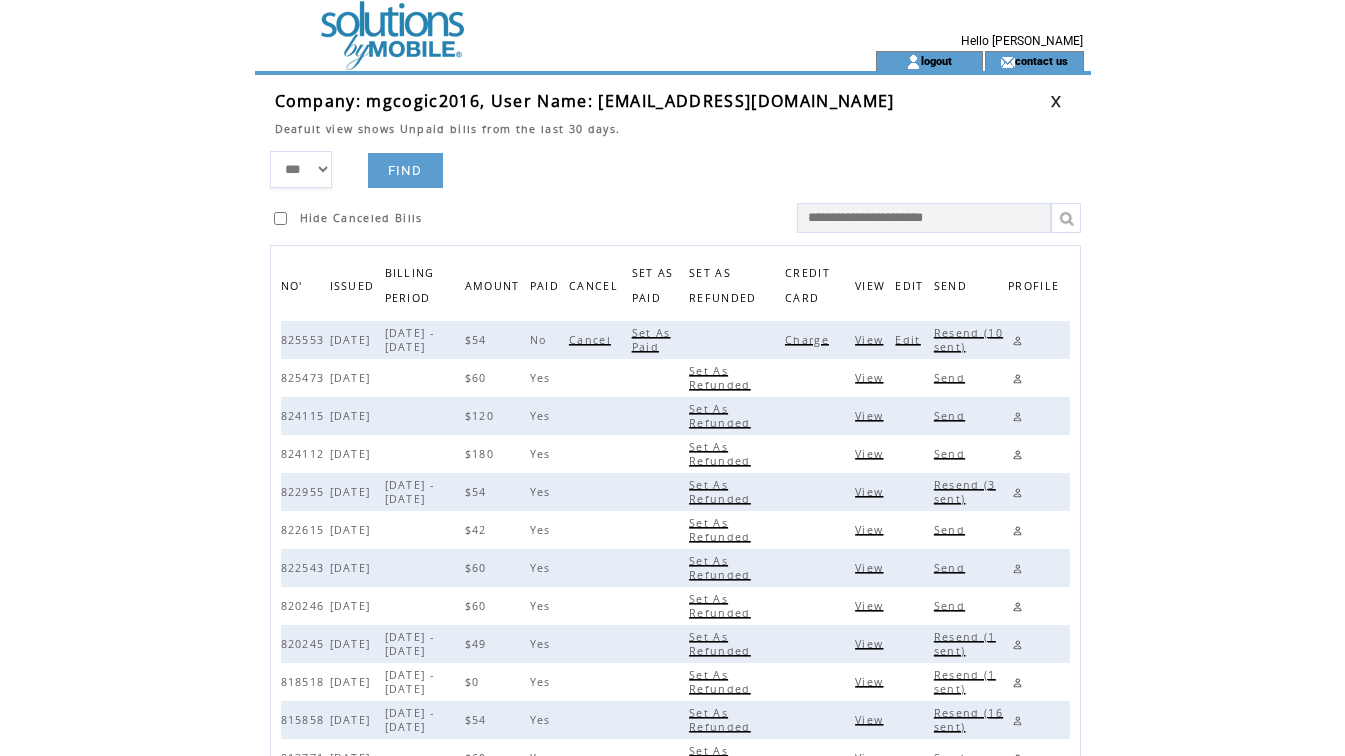 click at bounding box center (1056, 101) 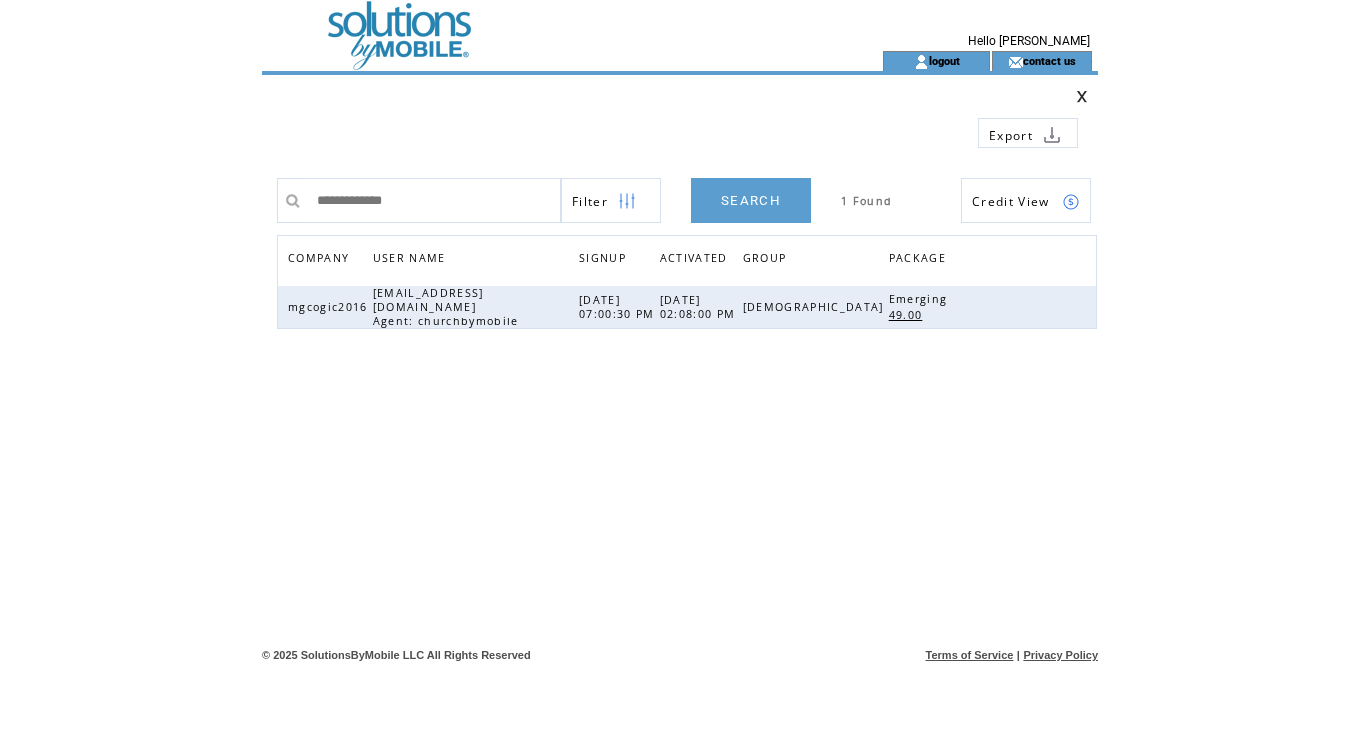 scroll, scrollTop: 0, scrollLeft: 0, axis: both 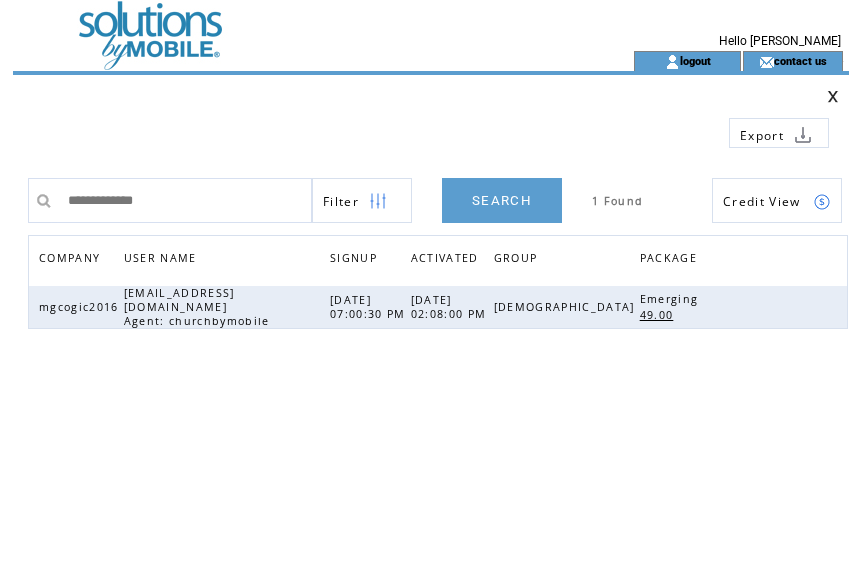drag, startPoint x: 405, startPoint y: 101, endPoint x: 355, endPoint y: 99, distance: 50.039986 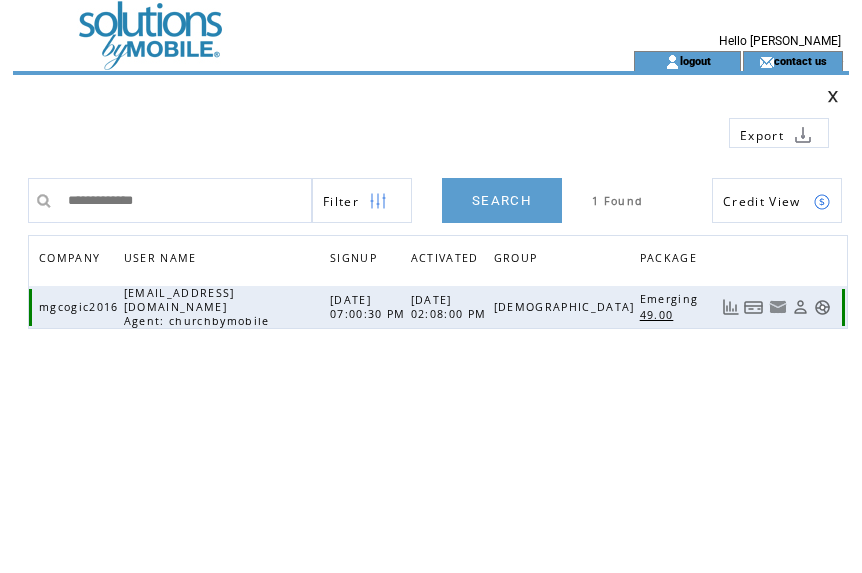 click at bounding box center [754, 307] 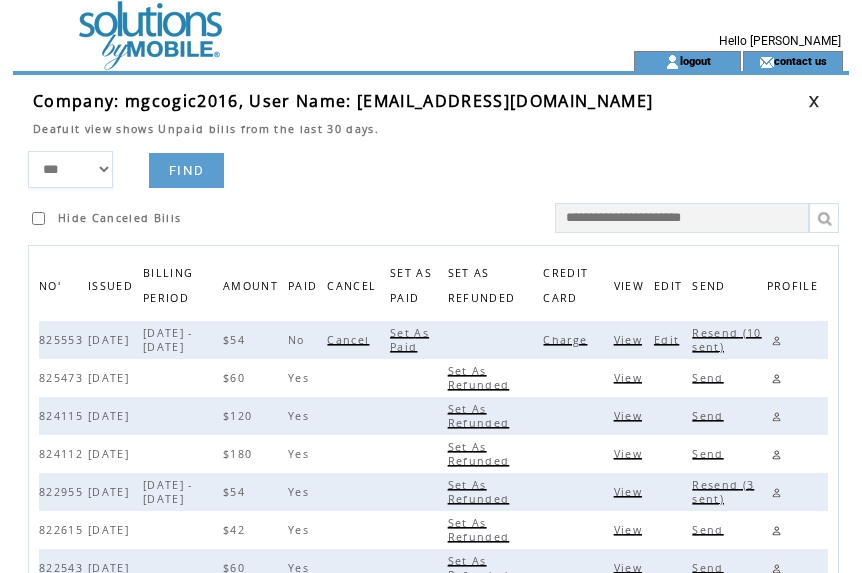 scroll, scrollTop: 0, scrollLeft: 0, axis: both 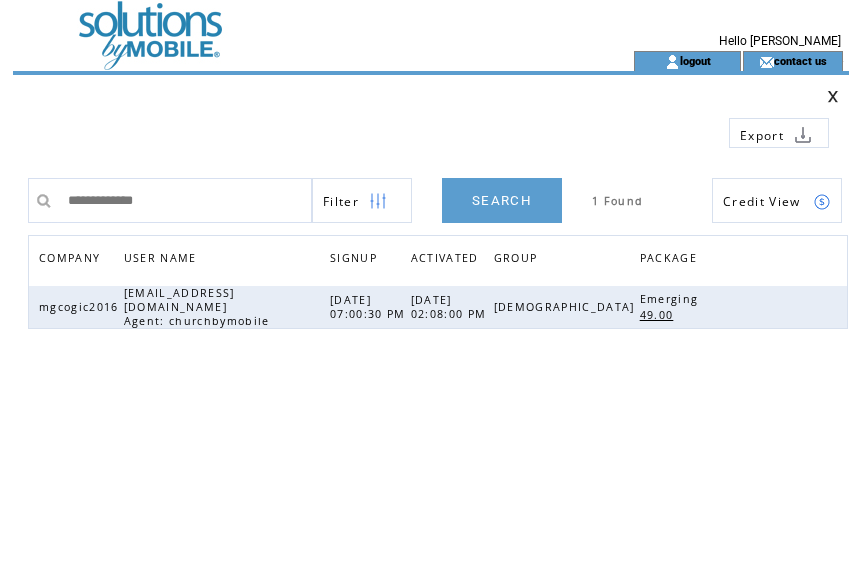 drag, startPoint x: 175, startPoint y: 203, endPoint x: -171, endPoint y: 182, distance: 346.6367 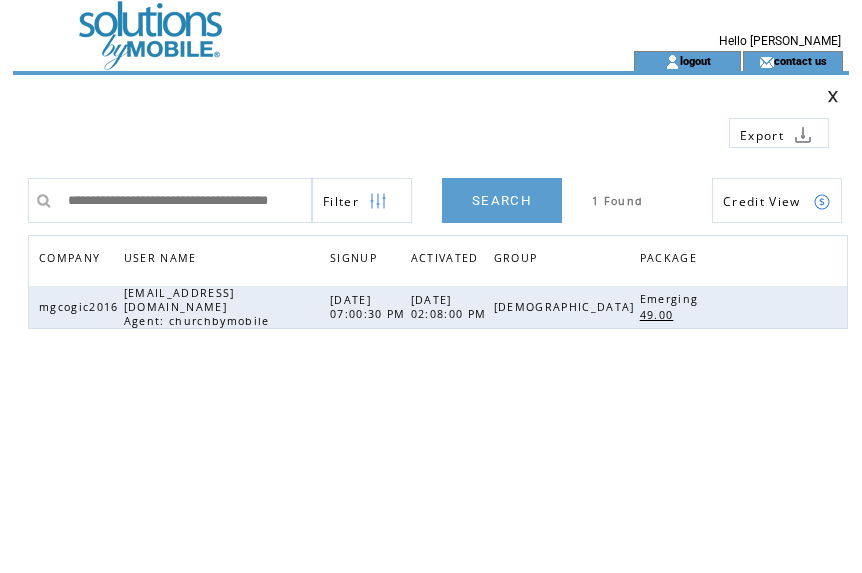 scroll, scrollTop: 0, scrollLeft: 59, axis: horizontal 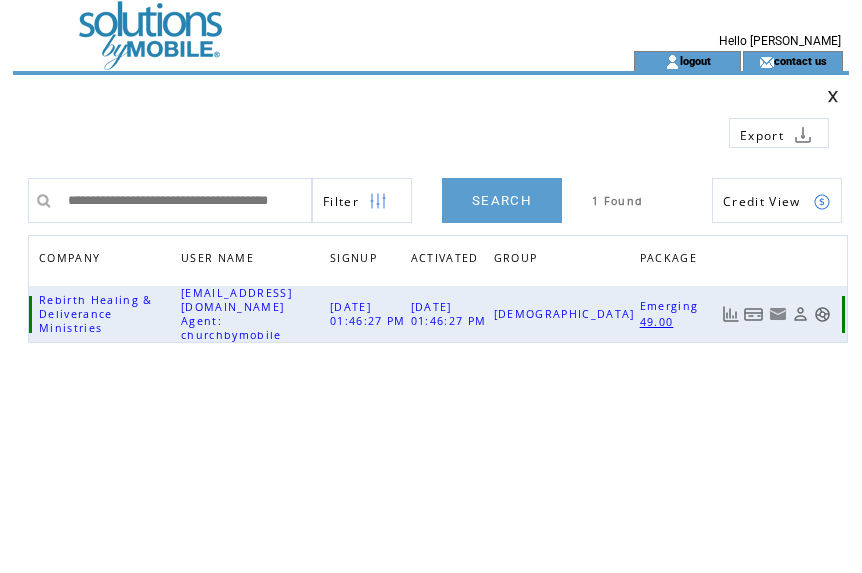 click at bounding box center [754, 314] 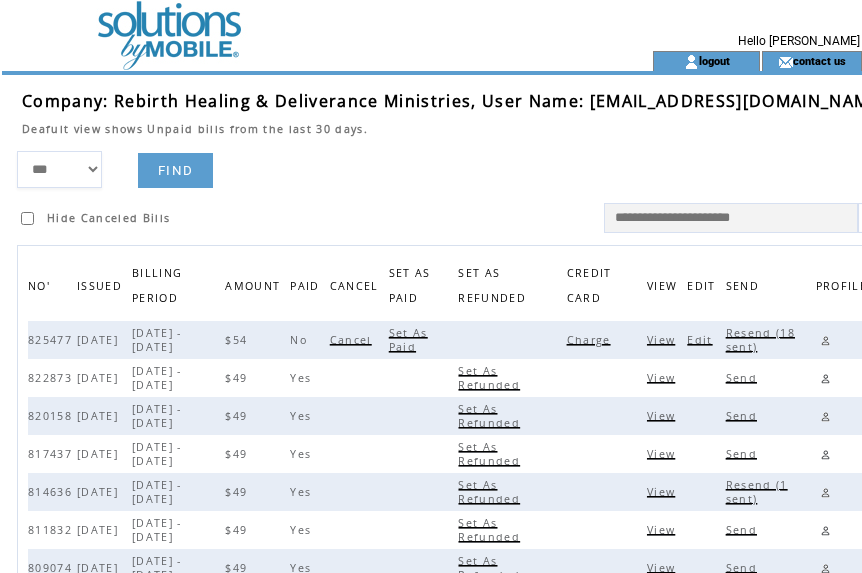 scroll, scrollTop: 0, scrollLeft: 0, axis: both 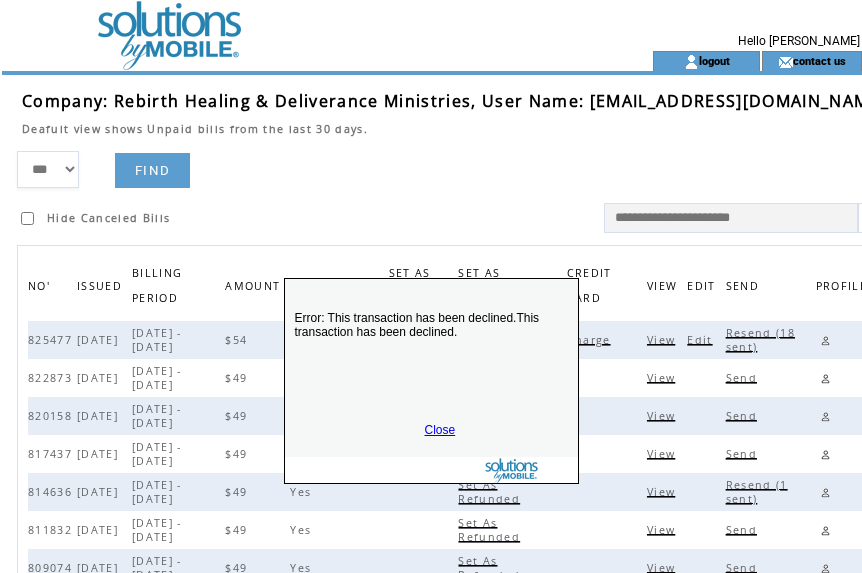 click on "Close" at bounding box center (440, 430) 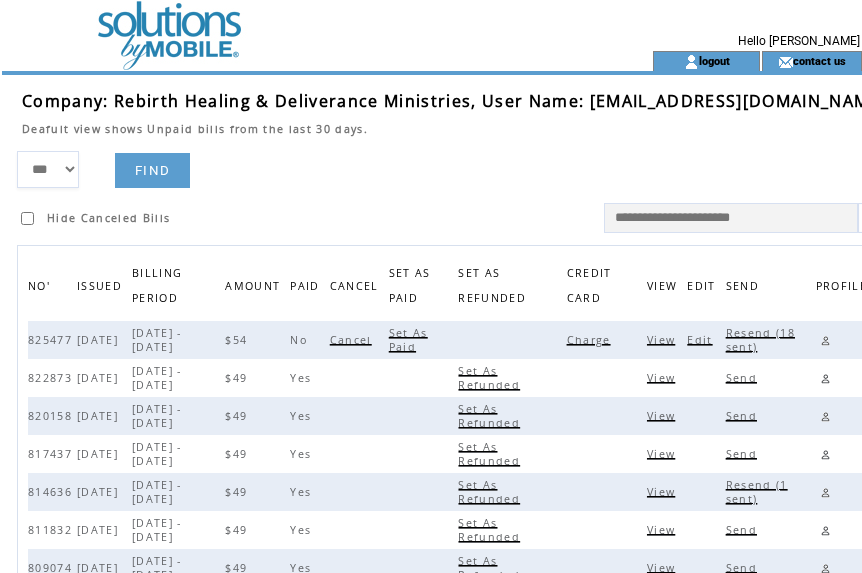 drag, startPoint x: 432, startPoint y: 159, endPoint x: 505, endPoint y: 148, distance: 73.82411 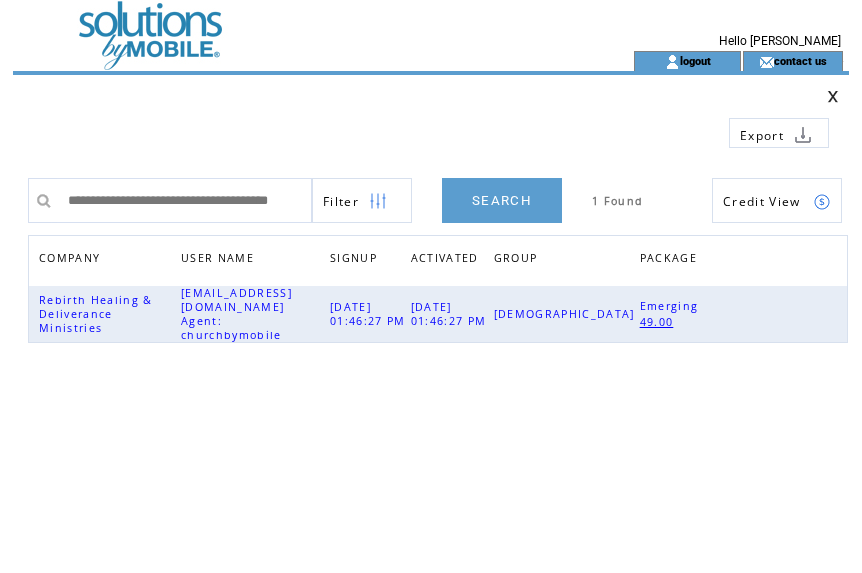 scroll, scrollTop: 0, scrollLeft: 0, axis: both 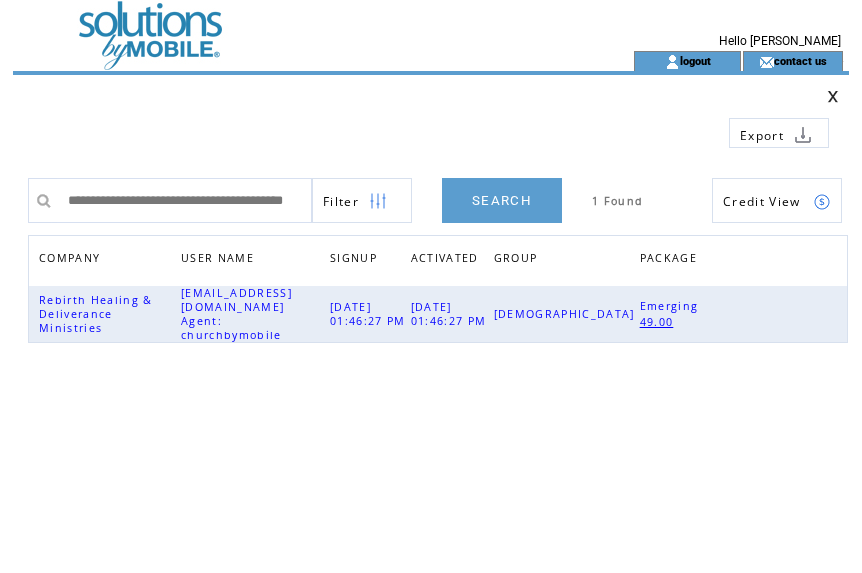 type on "**********" 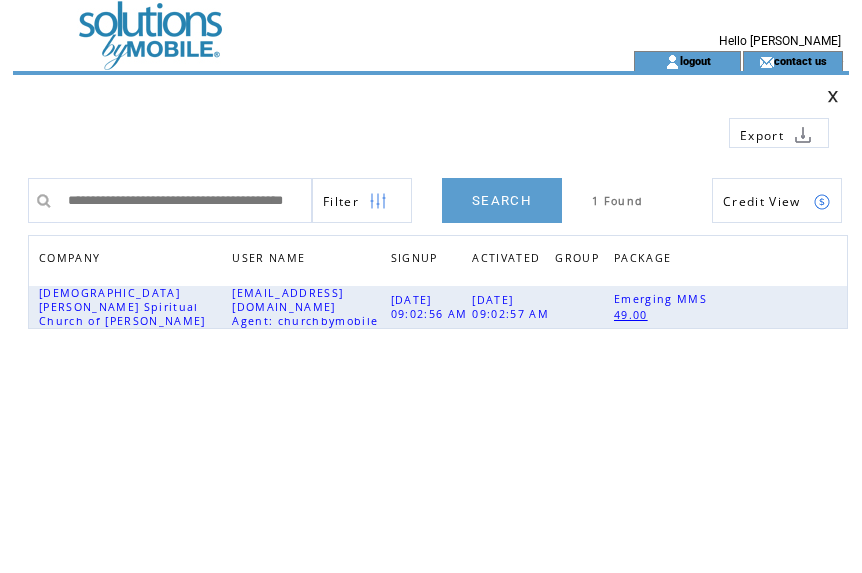 scroll, scrollTop: 0, scrollLeft: 0, axis: both 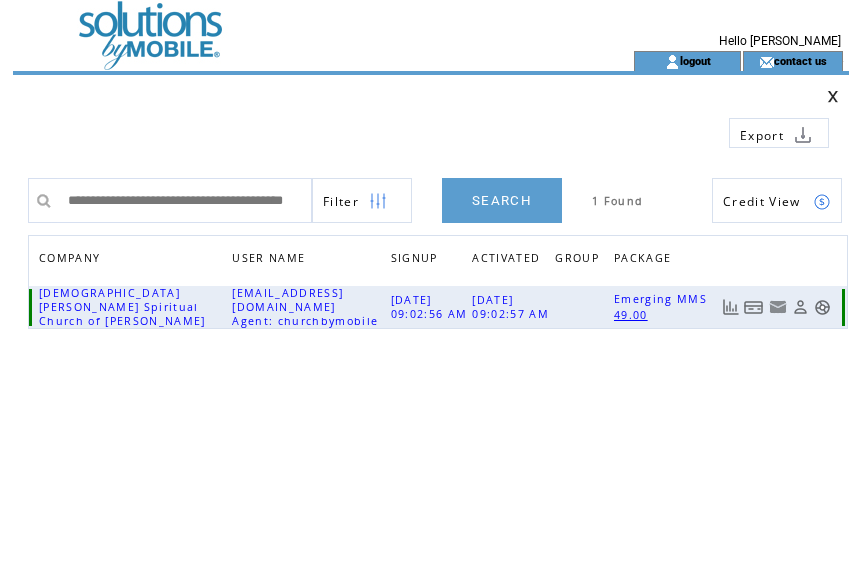 click at bounding box center (754, 307) 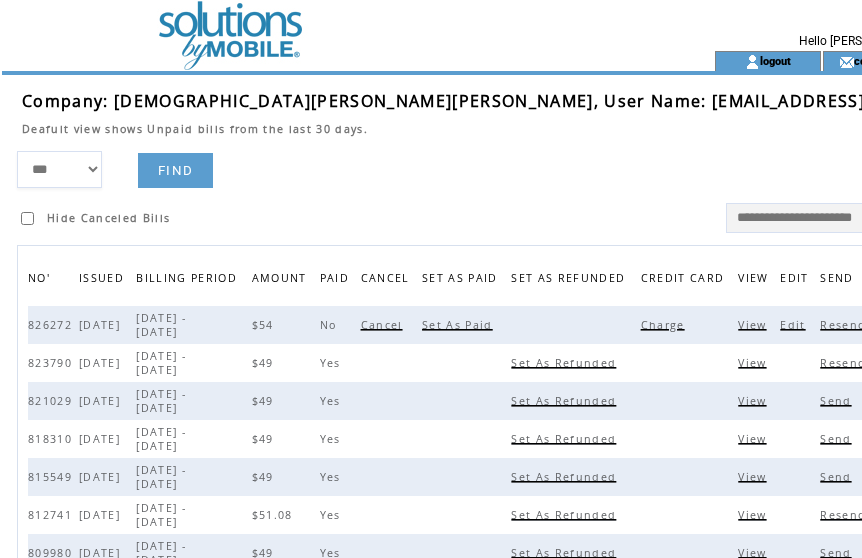 scroll, scrollTop: 0, scrollLeft: 0, axis: both 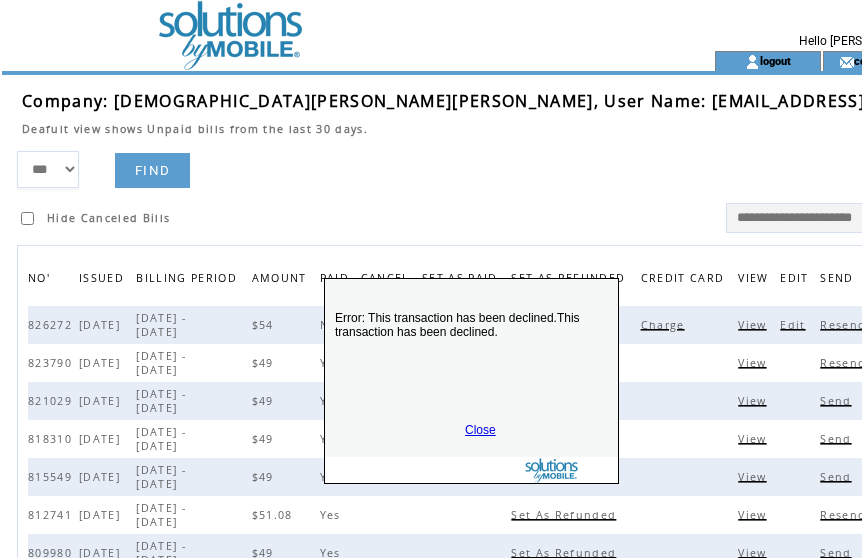 click on "Close" at bounding box center (480, 430) 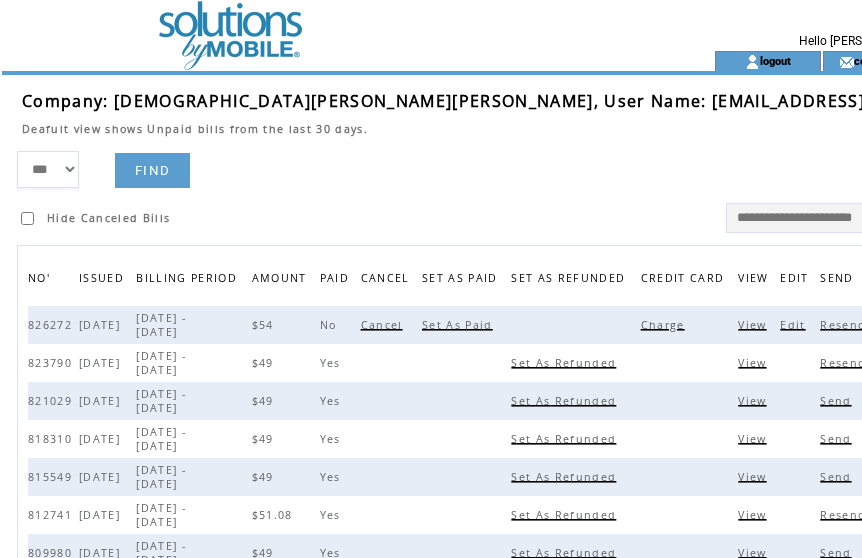 click on "Resend (6 sent)" at bounding box center (871, 325) 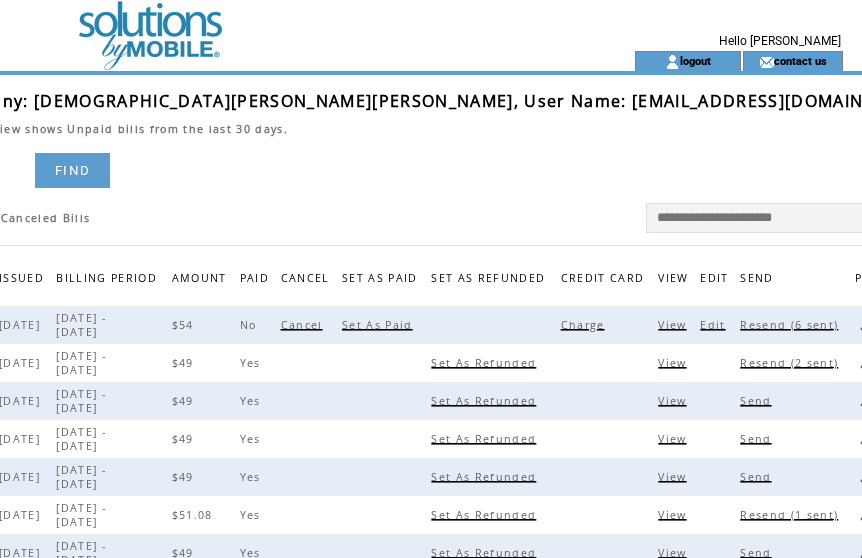 drag, startPoint x: 598, startPoint y: 101, endPoint x: 824, endPoint y: 102, distance: 226.00221 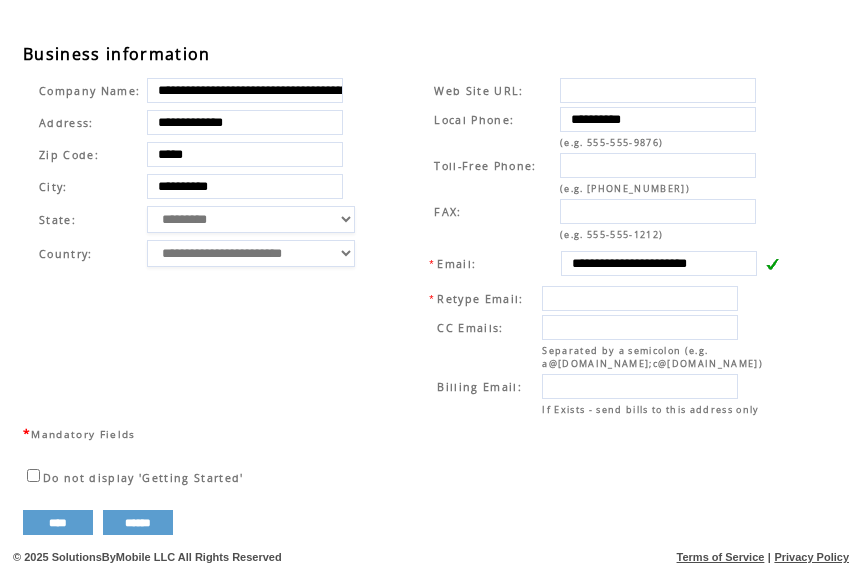 scroll, scrollTop: 673, scrollLeft: 0, axis: vertical 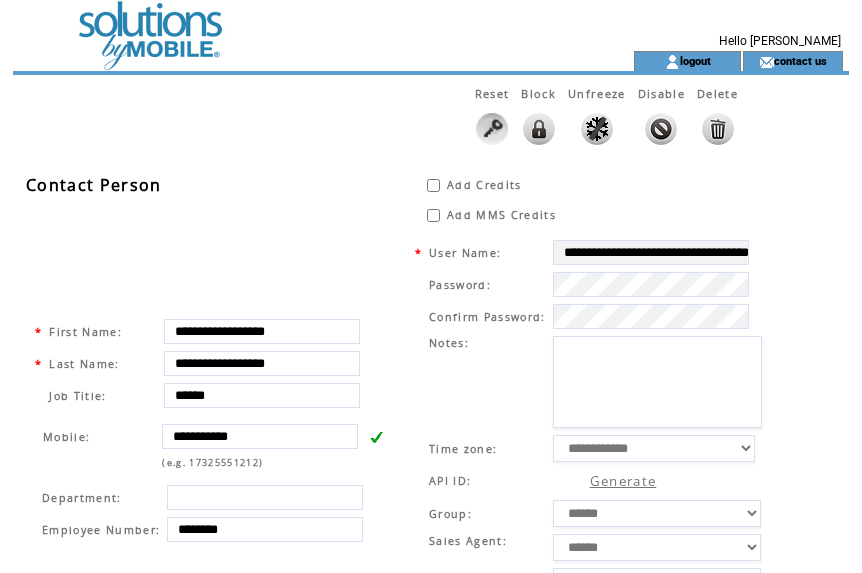 click at bounding box center [287, 25] 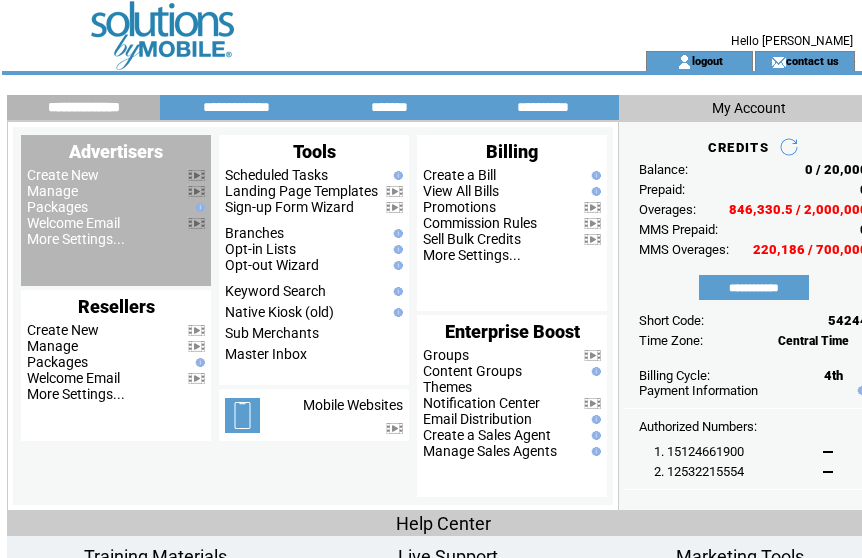scroll, scrollTop: 0, scrollLeft: 0, axis: both 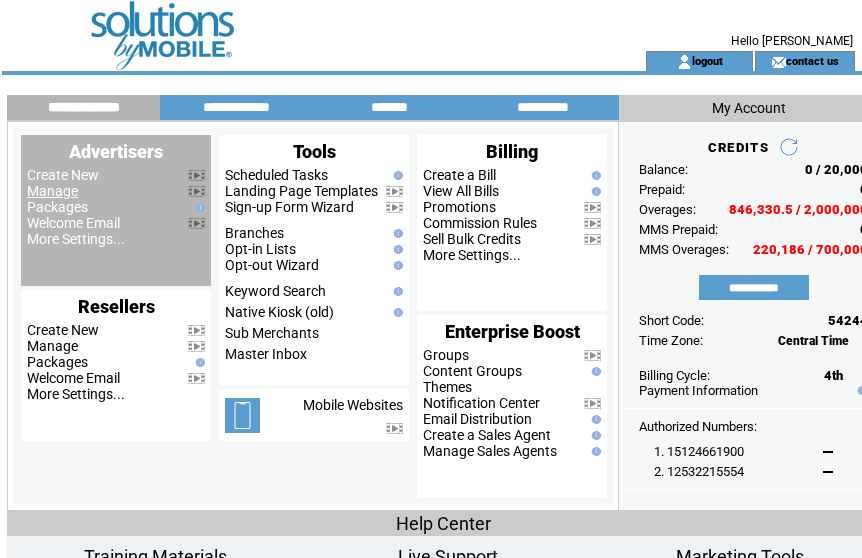 click on "Manage" at bounding box center (52, 191) 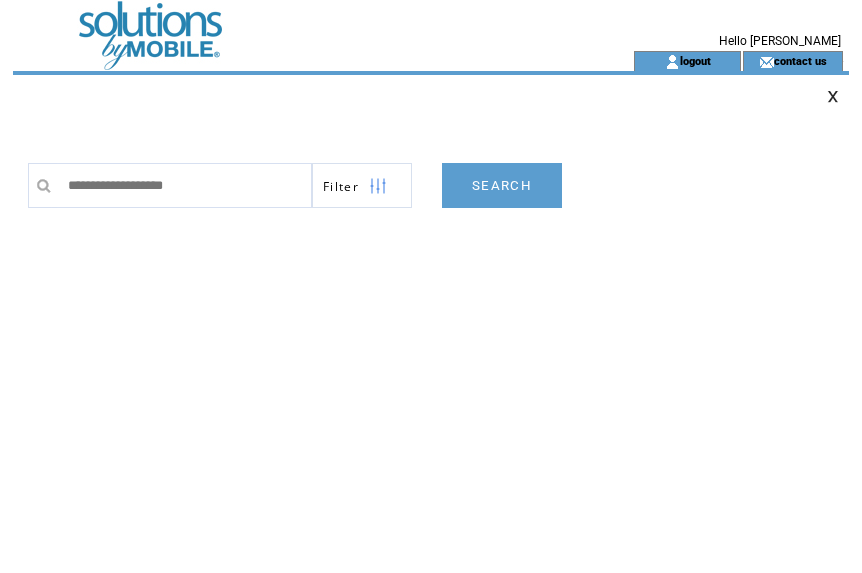 scroll, scrollTop: 0, scrollLeft: 0, axis: both 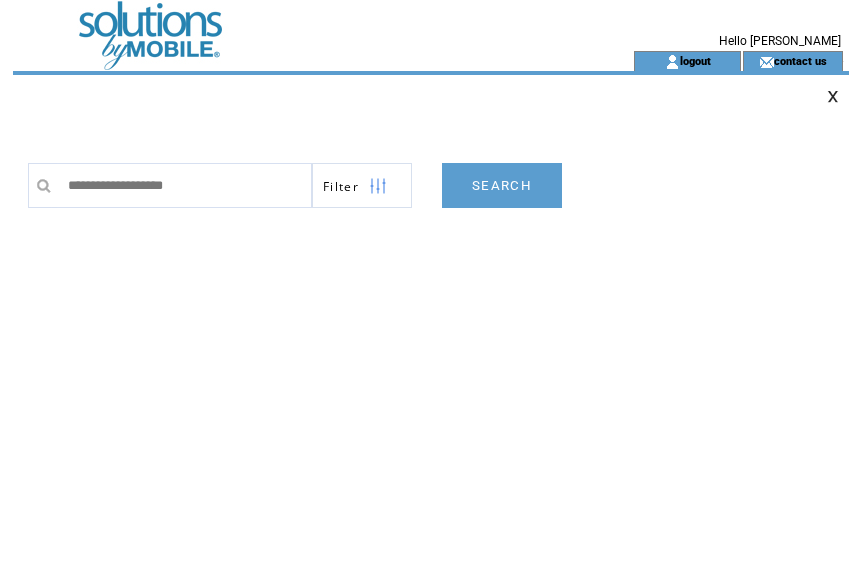 type on "**********" 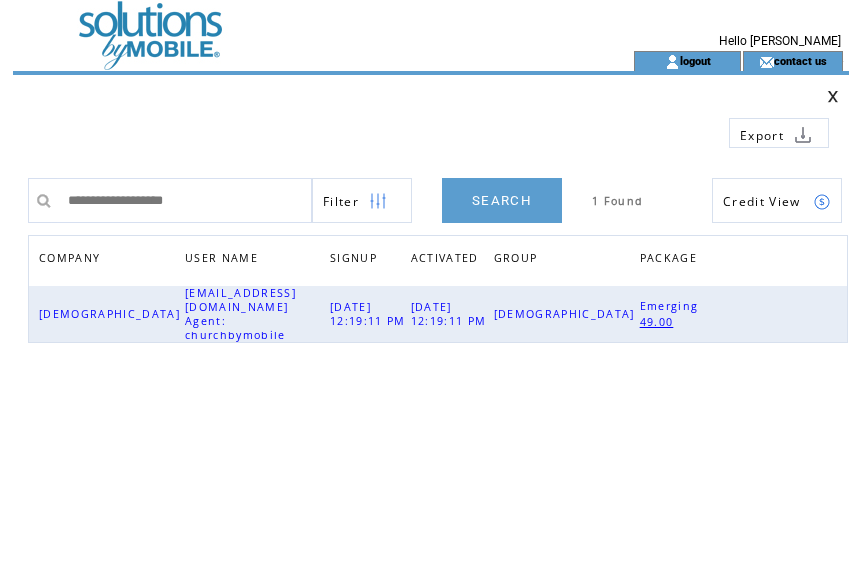 scroll, scrollTop: 0, scrollLeft: 0, axis: both 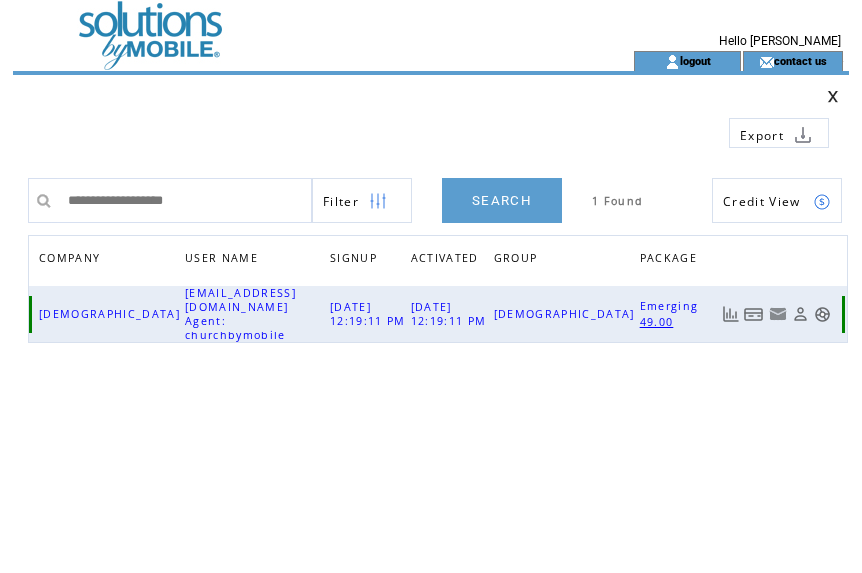 click at bounding box center [754, 314] 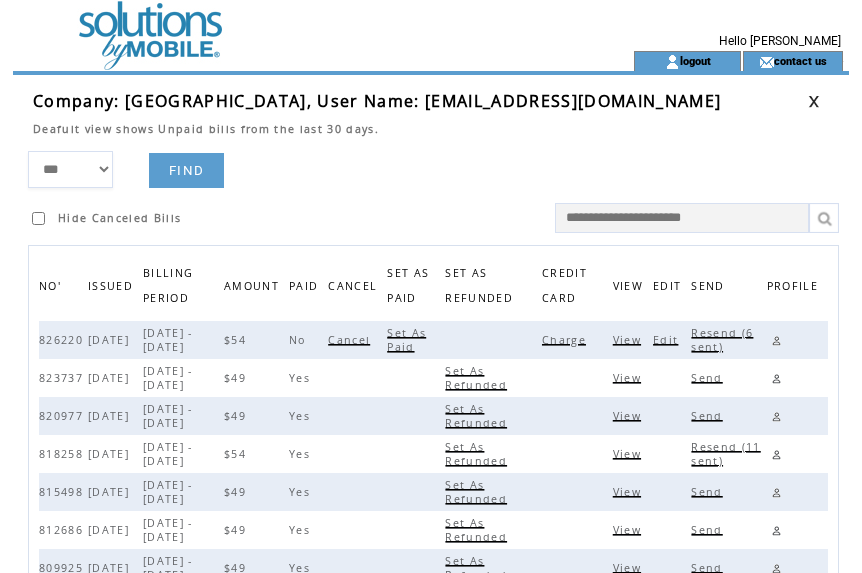 scroll, scrollTop: 0, scrollLeft: 0, axis: both 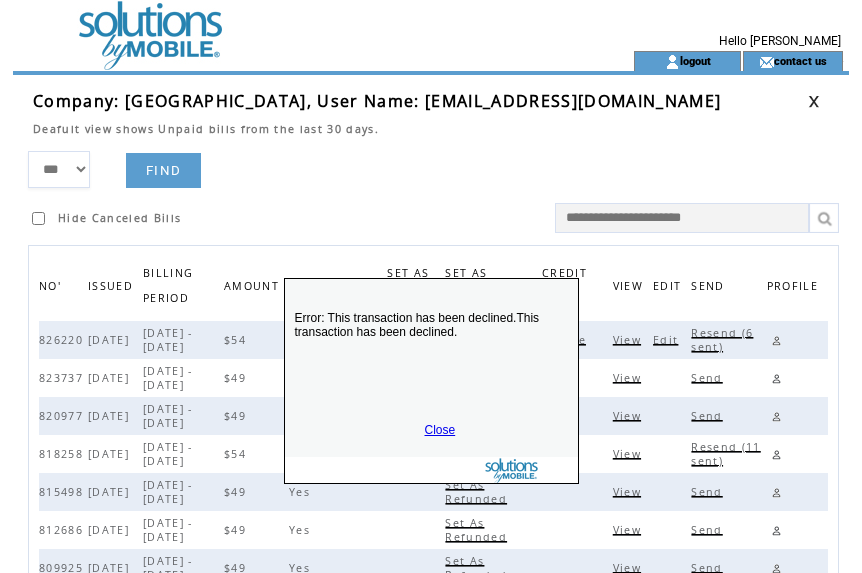 click on "Close" at bounding box center [440, 430] 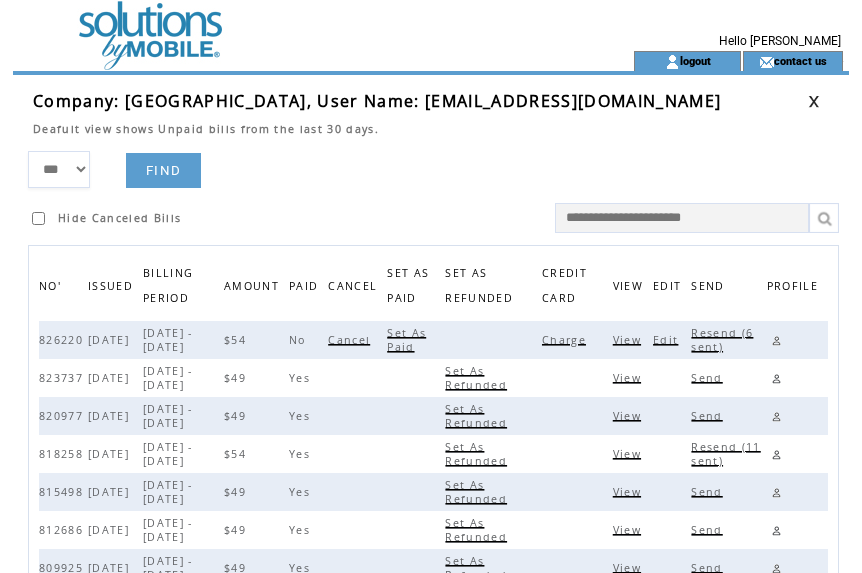 click on "Resend (6 sent)" at bounding box center (722, 340) 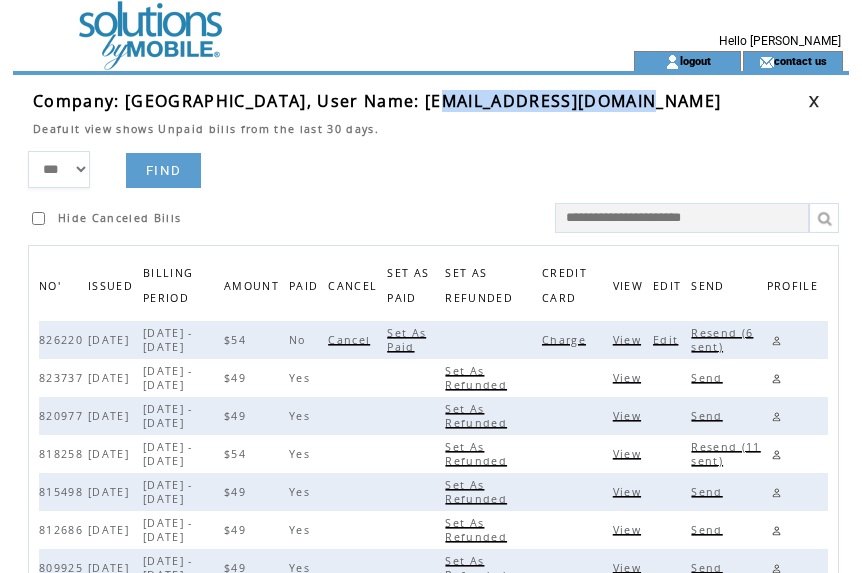 drag, startPoint x: 431, startPoint y: 103, endPoint x: 634, endPoint y: 103, distance: 203 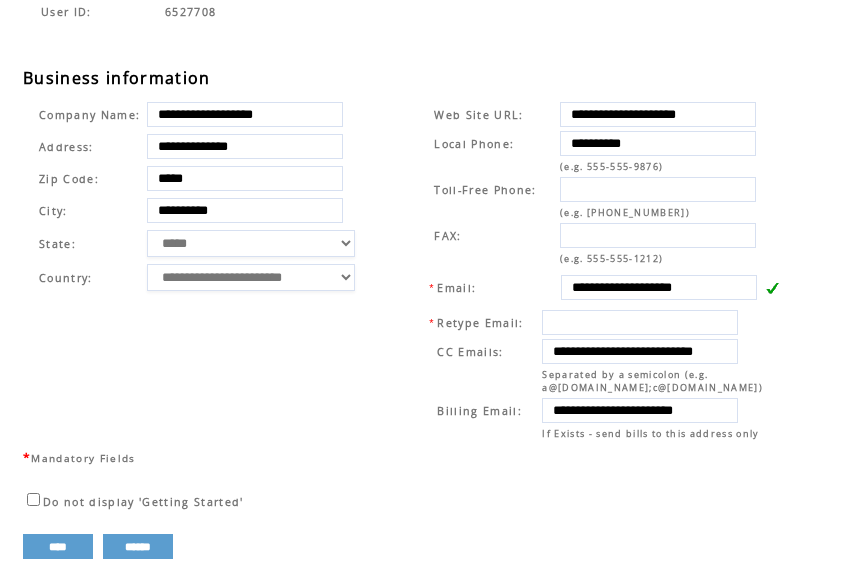 scroll, scrollTop: 649, scrollLeft: 0, axis: vertical 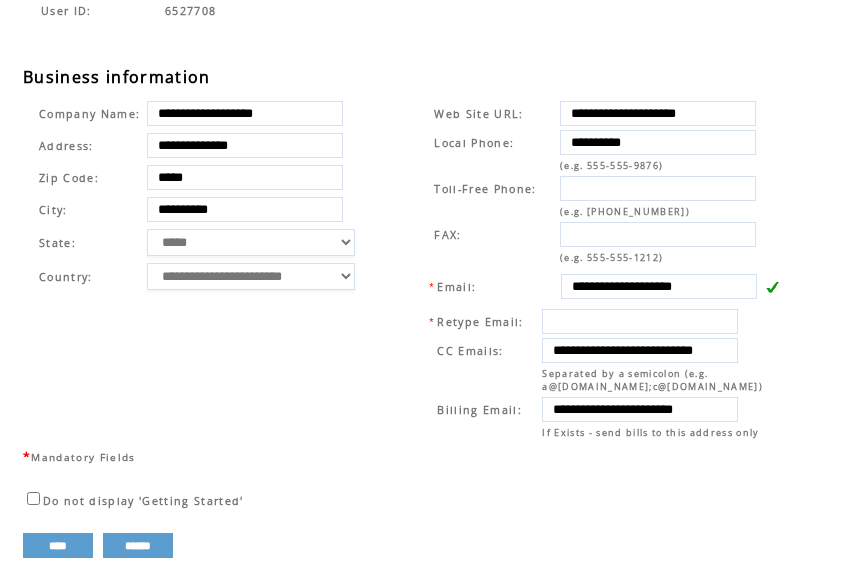 drag, startPoint x: 408, startPoint y: 141, endPoint x: 453, endPoint y: 155, distance: 47.127487 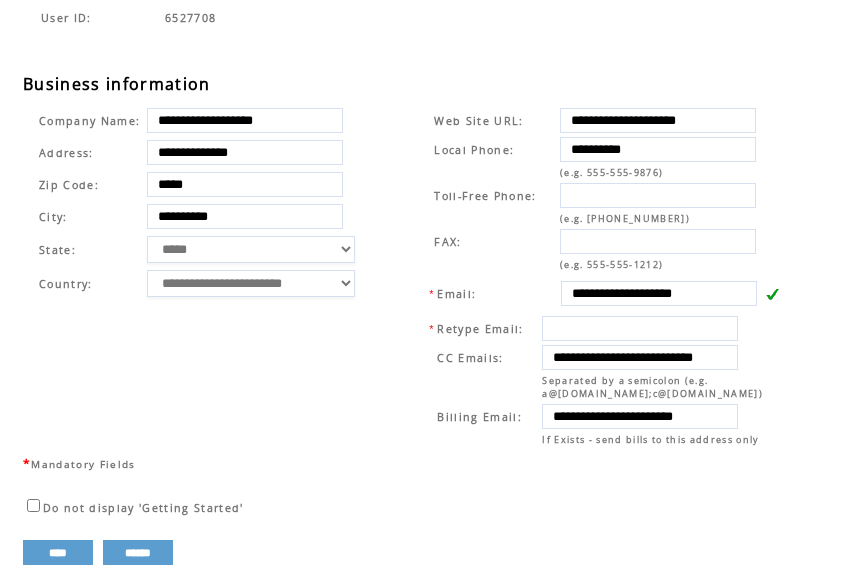 scroll, scrollTop: 680, scrollLeft: 0, axis: vertical 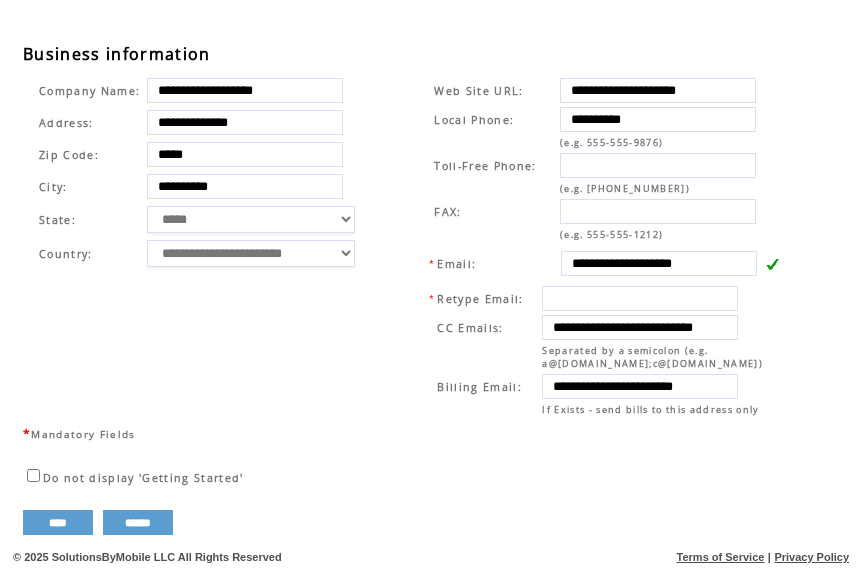 click on "**********" at bounding box center (597, 247) 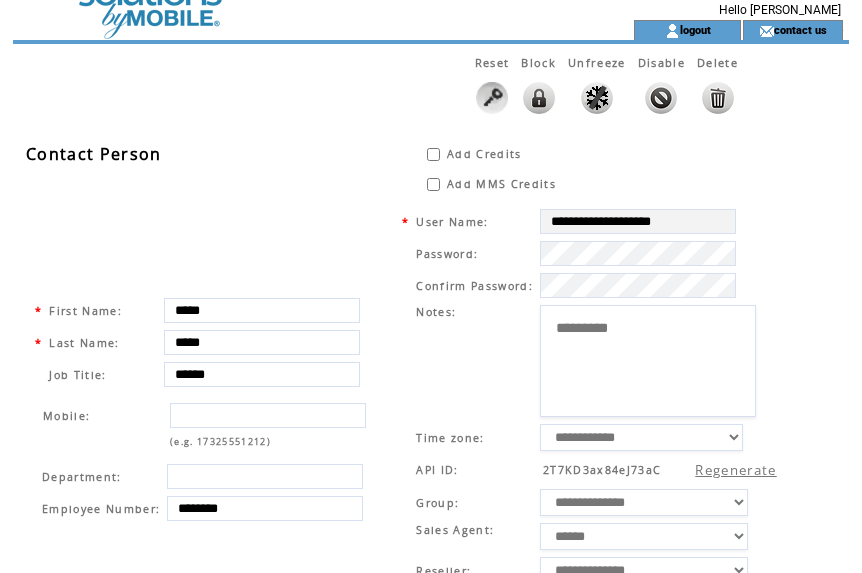 scroll, scrollTop: 0, scrollLeft: 0, axis: both 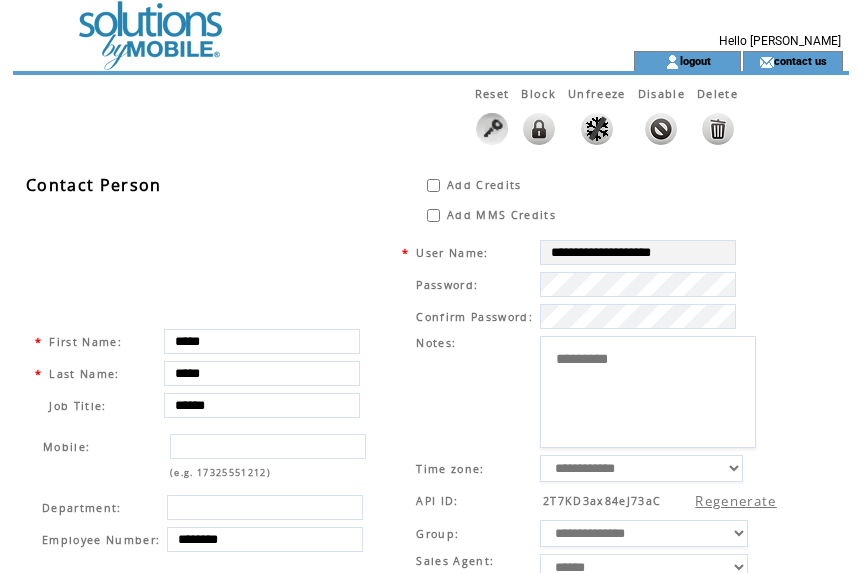 click at bounding box center (287, 25) 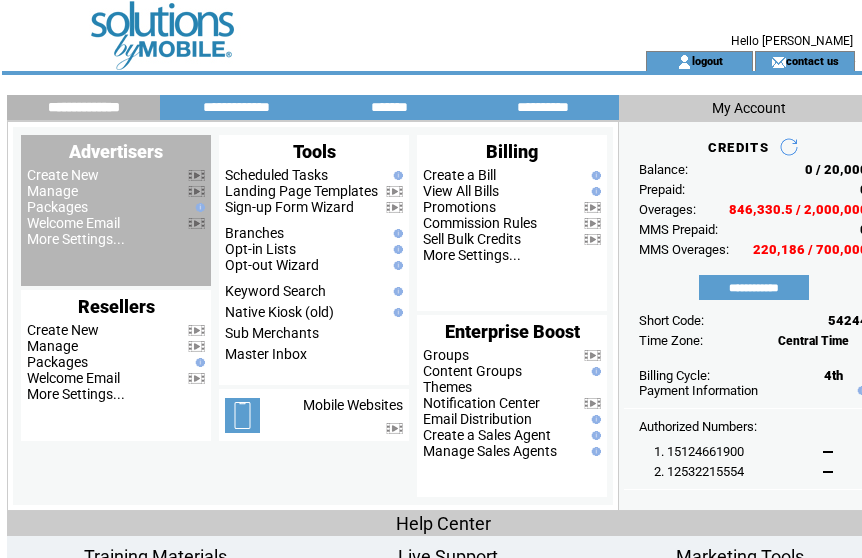 scroll, scrollTop: 0, scrollLeft: 0, axis: both 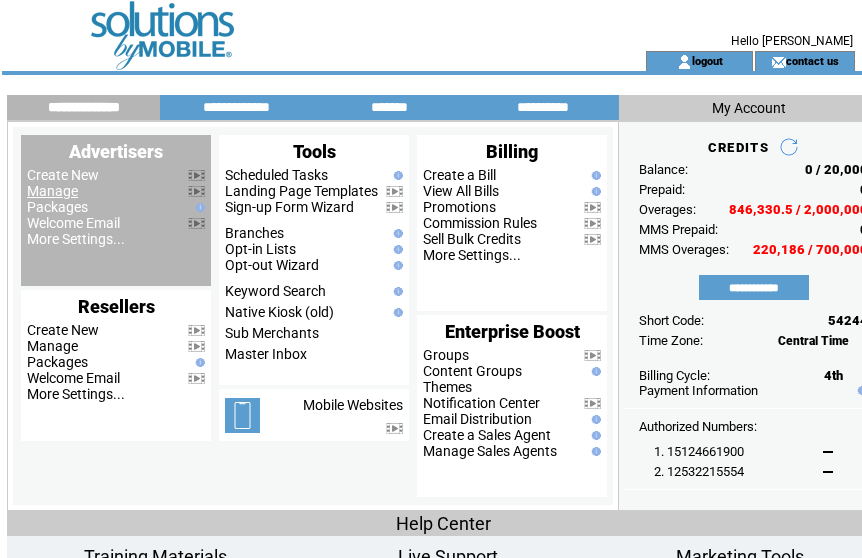 click on "Manage" at bounding box center (52, 191) 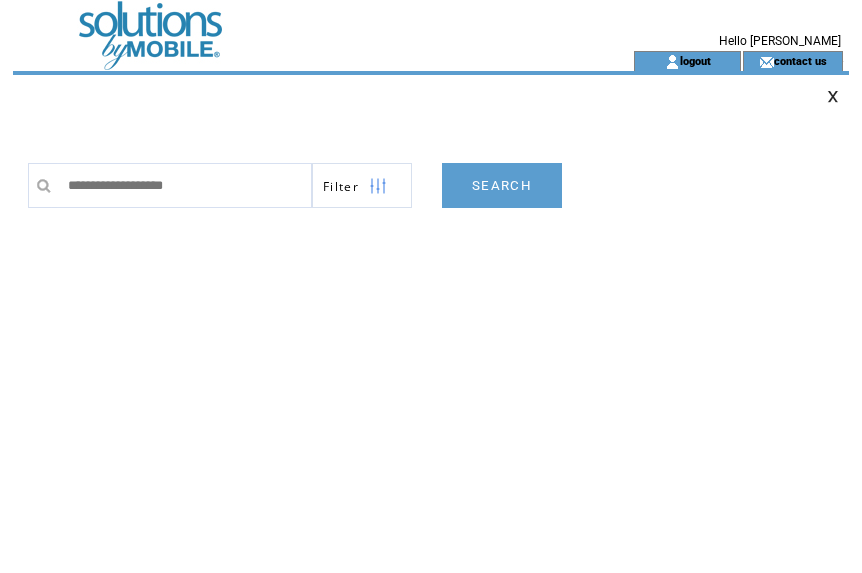 scroll, scrollTop: 0, scrollLeft: 0, axis: both 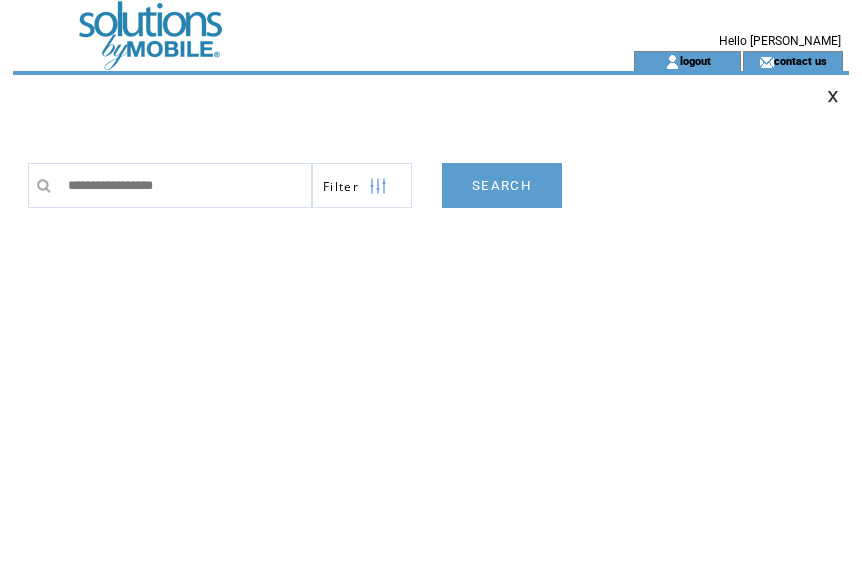 type on "**********" 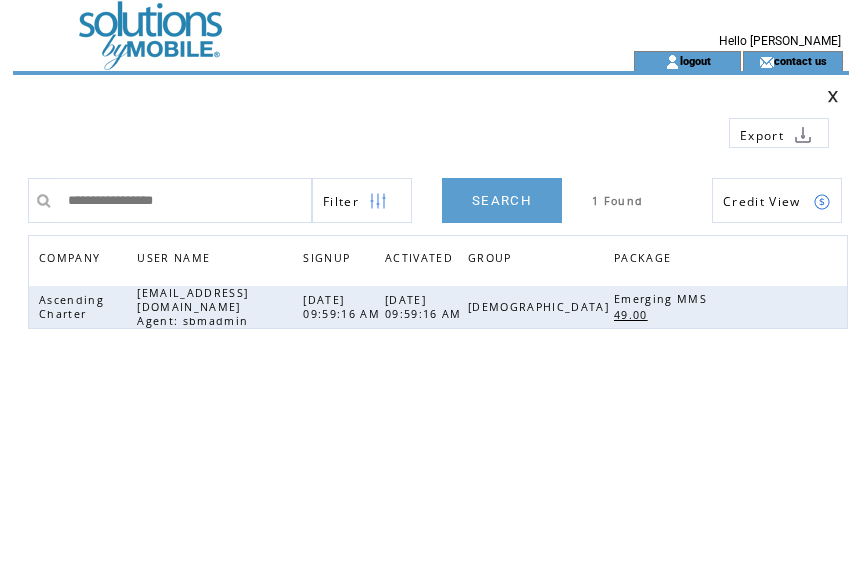 scroll, scrollTop: 0, scrollLeft: 0, axis: both 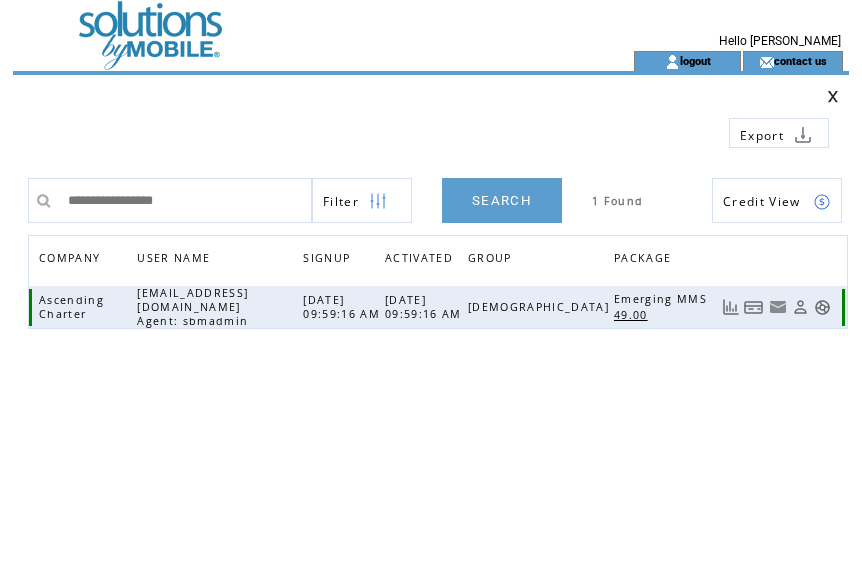 click at bounding box center (754, 307) 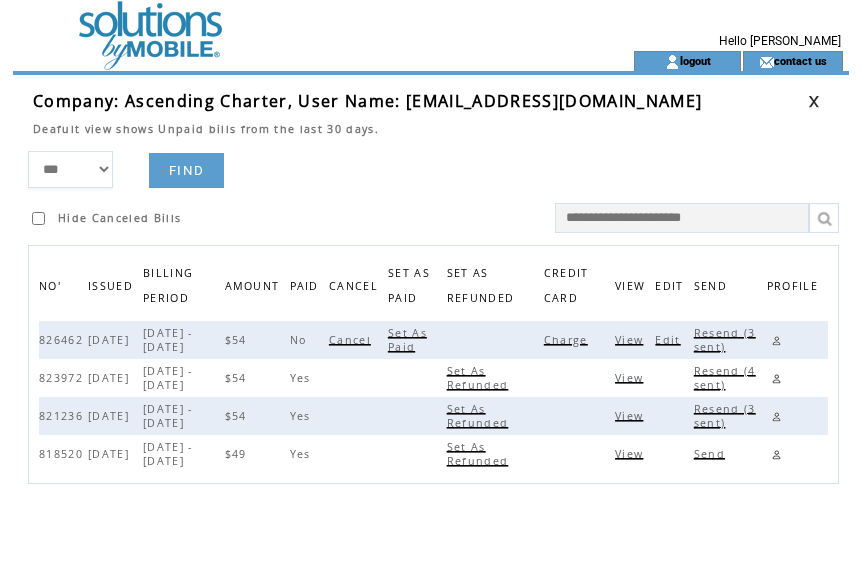 scroll, scrollTop: 0, scrollLeft: 0, axis: both 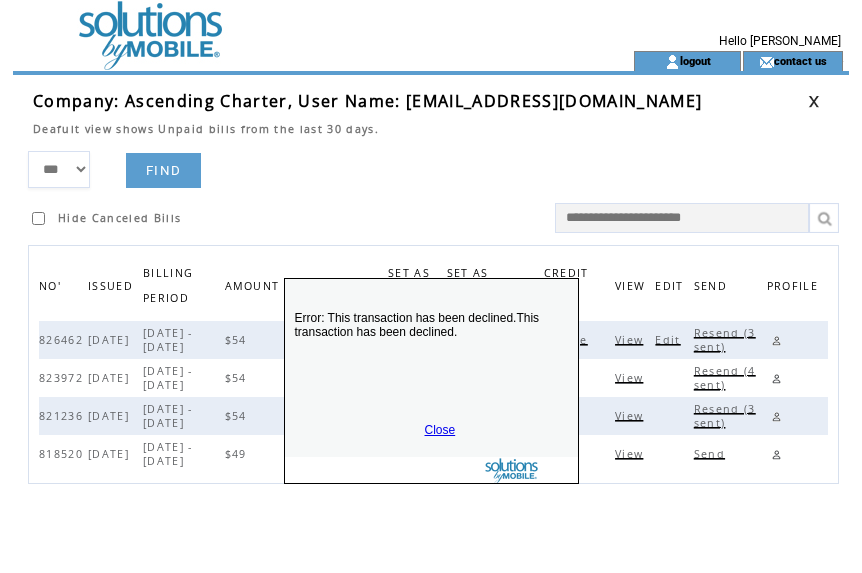 click on "Close" at bounding box center (440, 430) 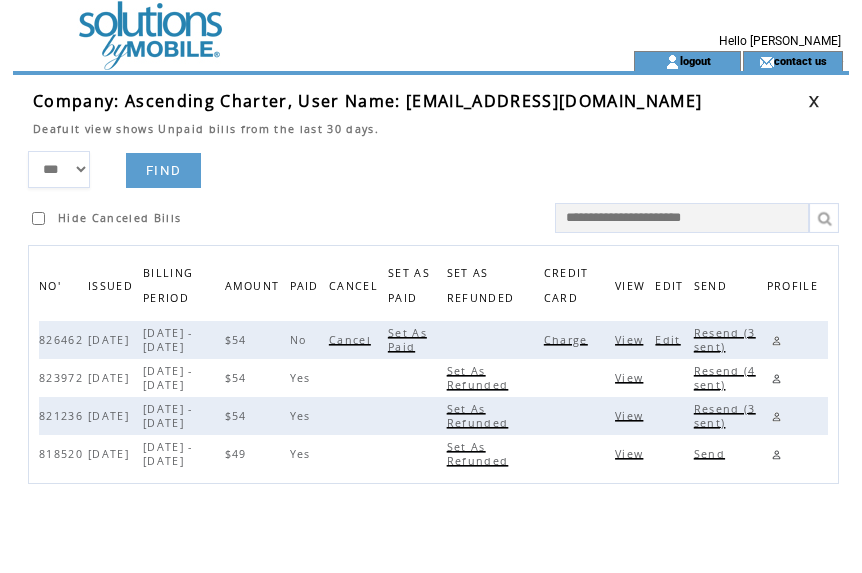 click on "Resend (3 sent)" at bounding box center [725, 340] 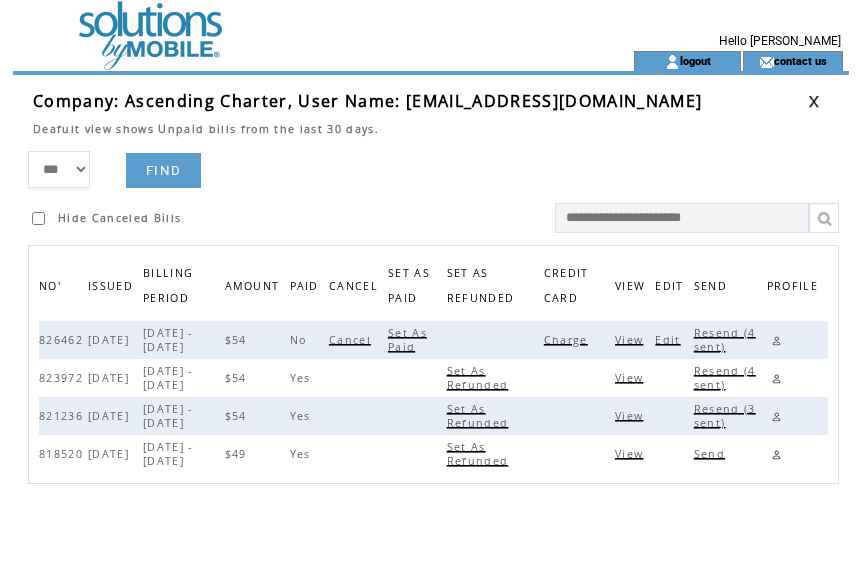 click at bounding box center (420, 143) 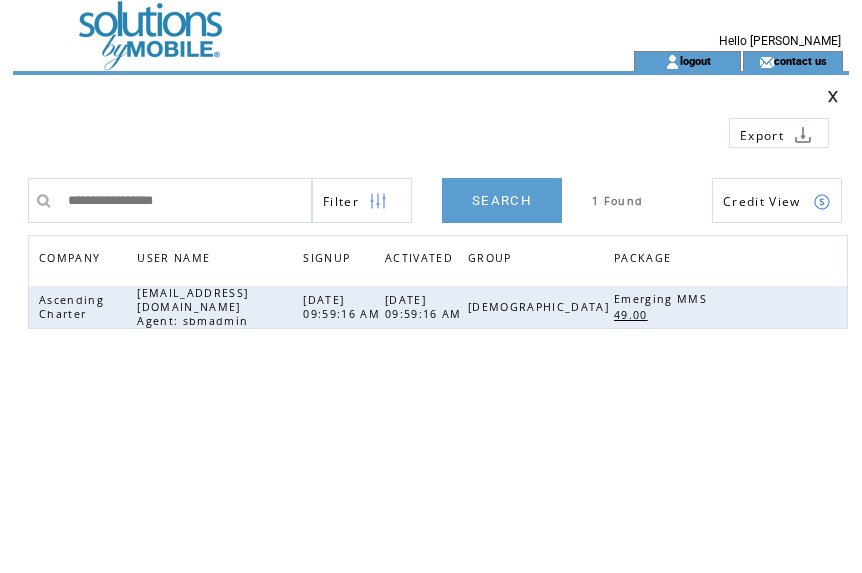 scroll, scrollTop: 0, scrollLeft: 0, axis: both 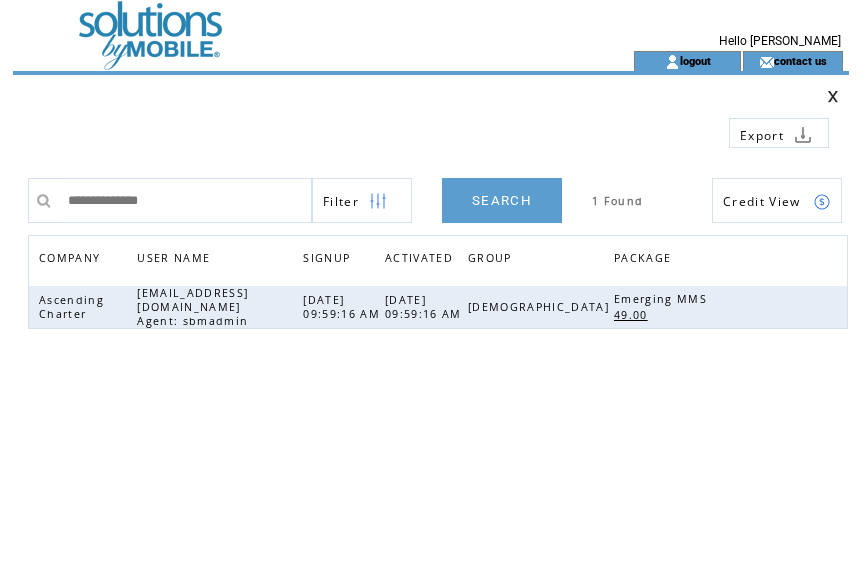 type on "**********" 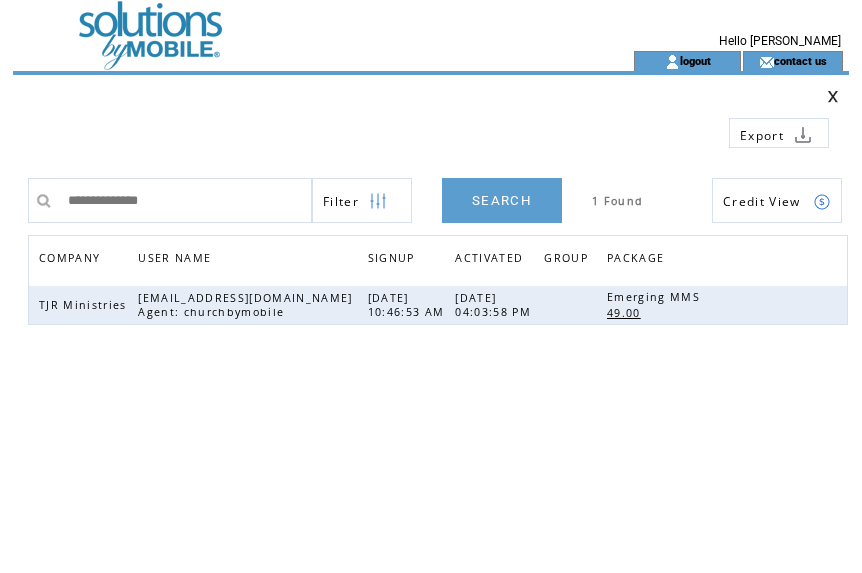 scroll, scrollTop: 0, scrollLeft: 0, axis: both 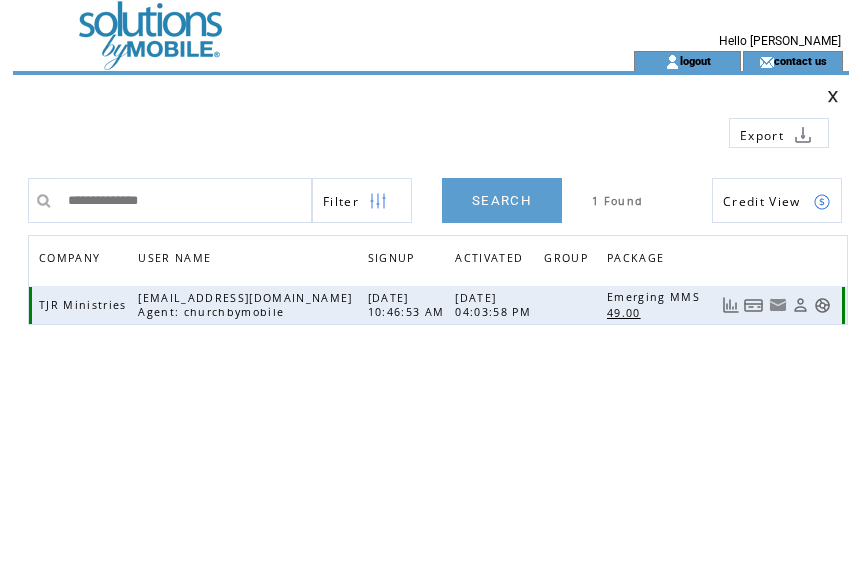 click at bounding box center [754, 305] 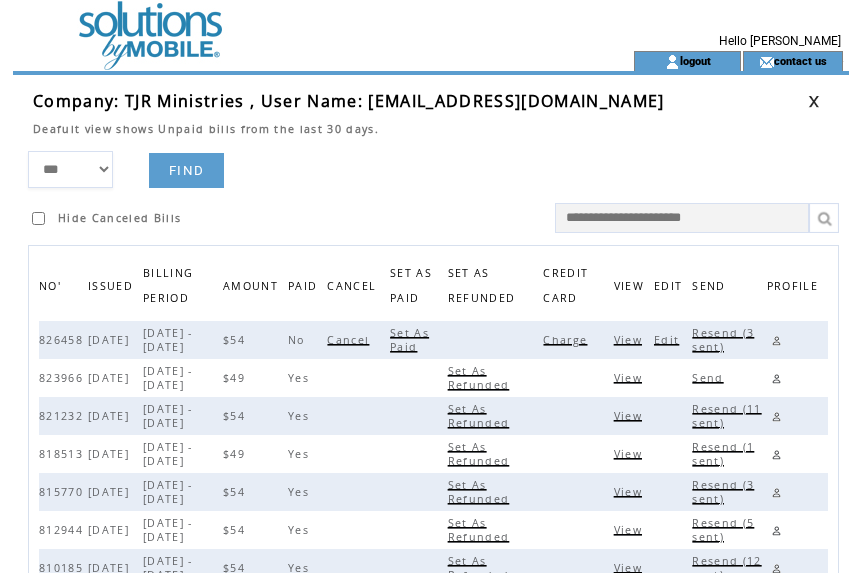 scroll, scrollTop: 0, scrollLeft: 0, axis: both 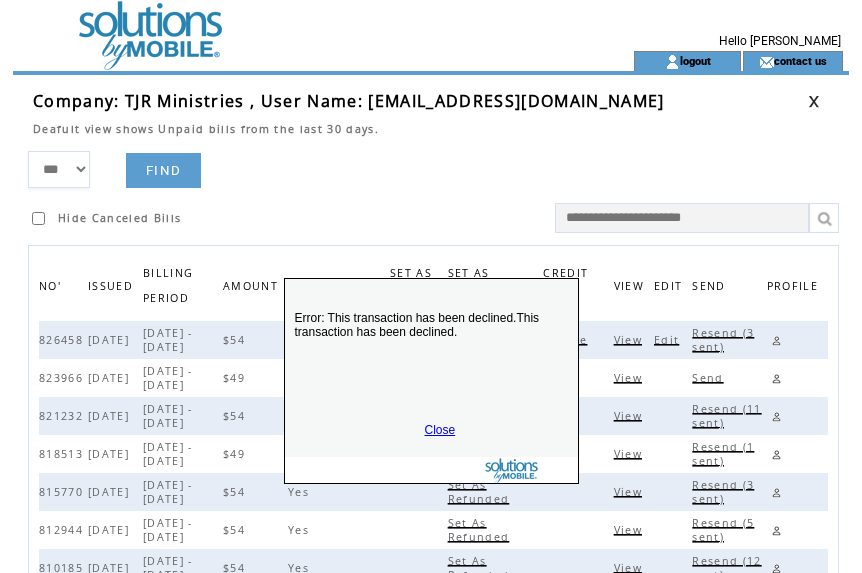 click on "Close" at bounding box center [440, 430] 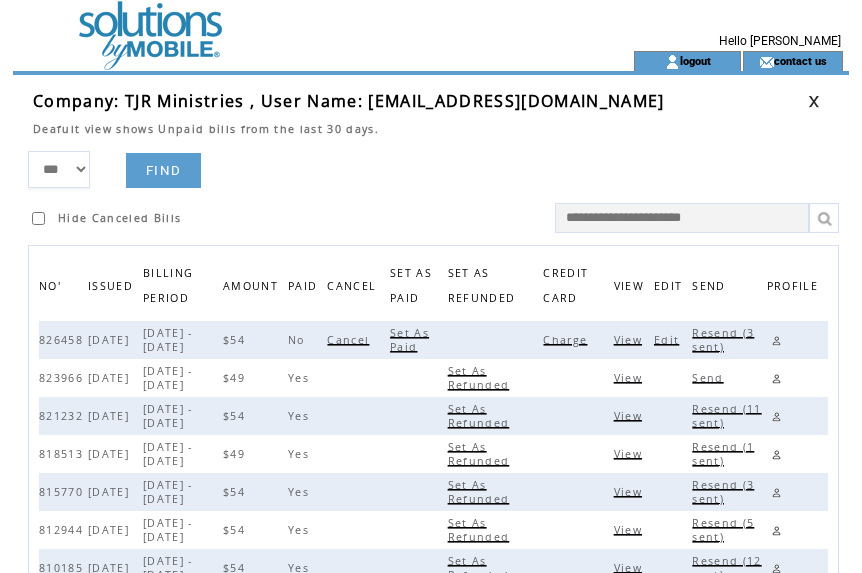 click on "Resend (3 sent)" at bounding box center (723, 340) 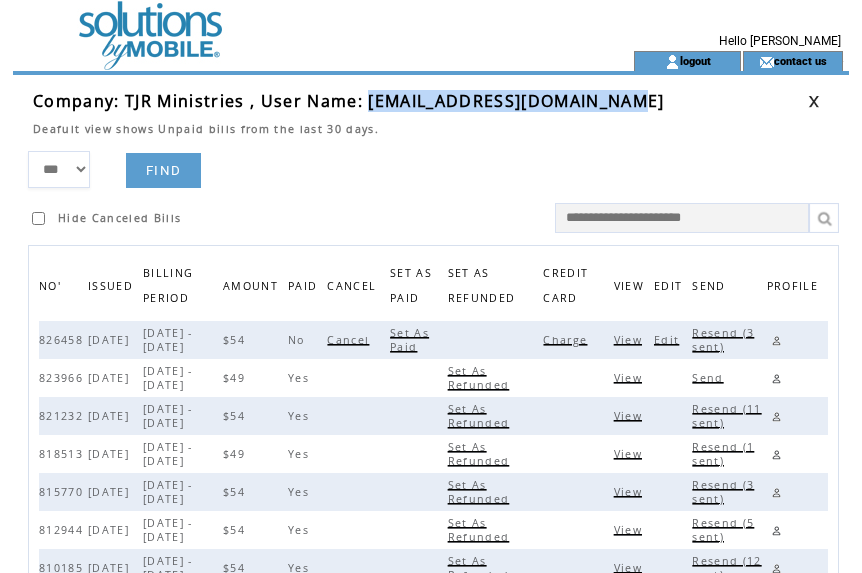 drag, startPoint x: 366, startPoint y: 105, endPoint x: 633, endPoint y: 105, distance: 267 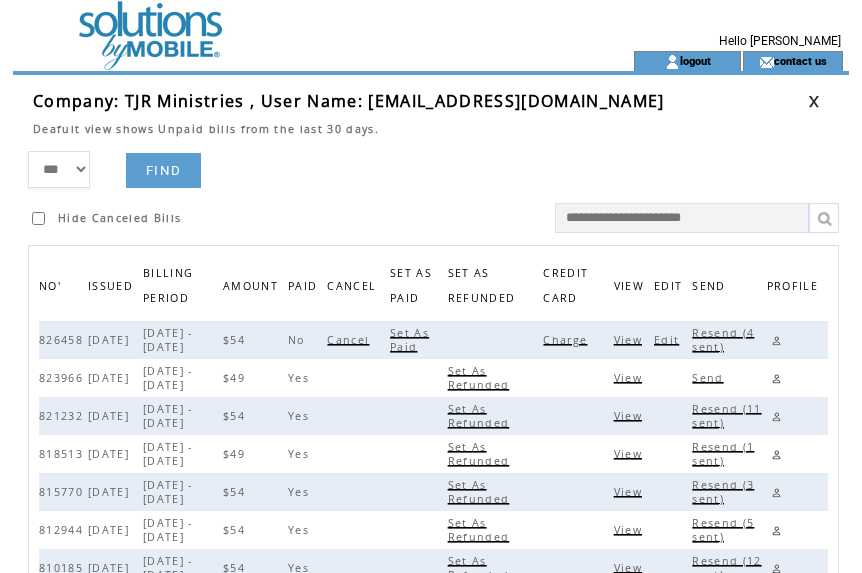 drag, startPoint x: 422, startPoint y: 170, endPoint x: 460, endPoint y: 155, distance: 40.853397 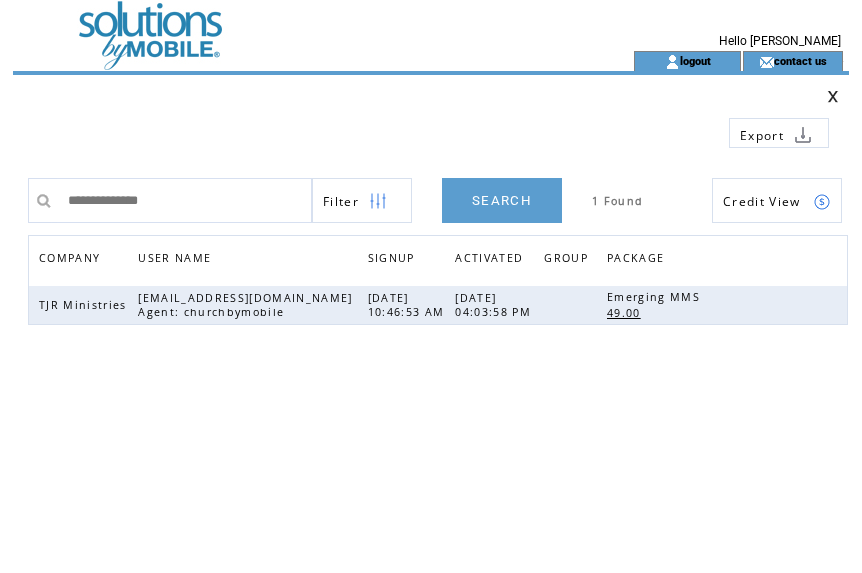 scroll, scrollTop: 0, scrollLeft: 0, axis: both 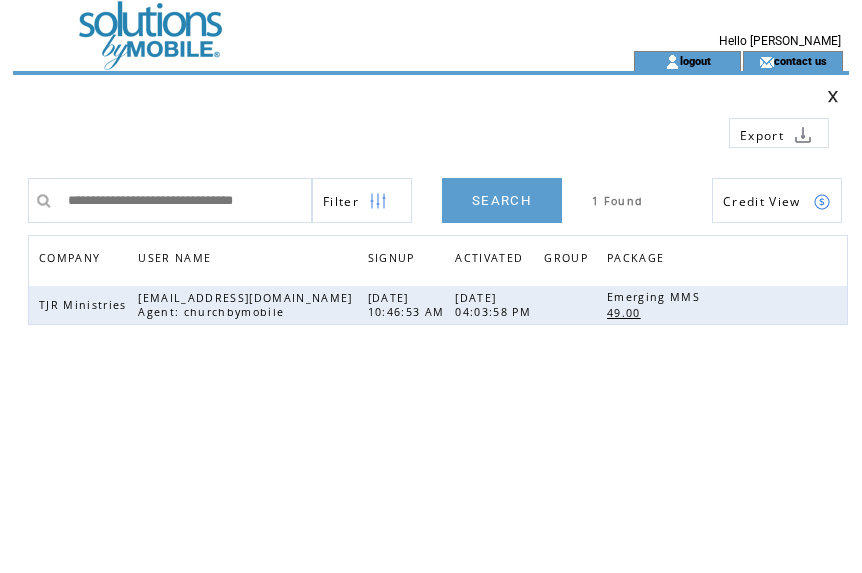 type on "**********" 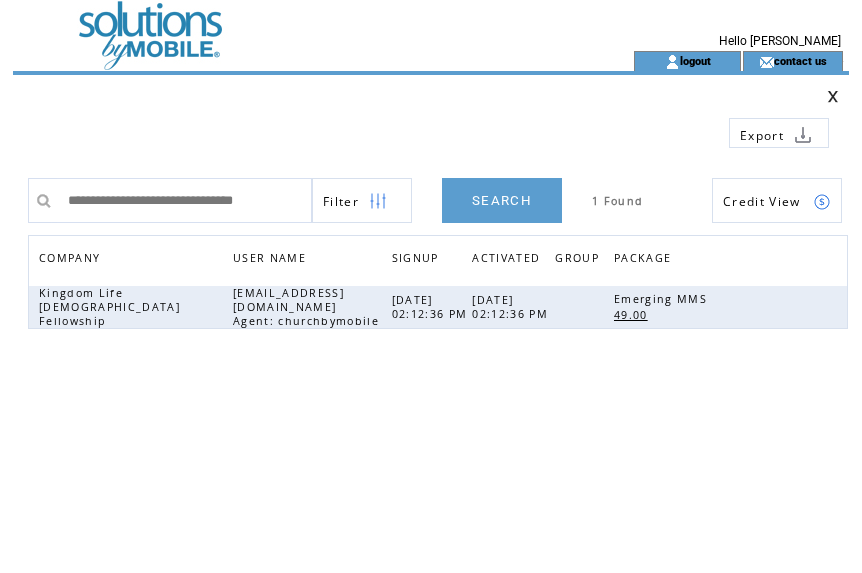 scroll, scrollTop: 0, scrollLeft: 0, axis: both 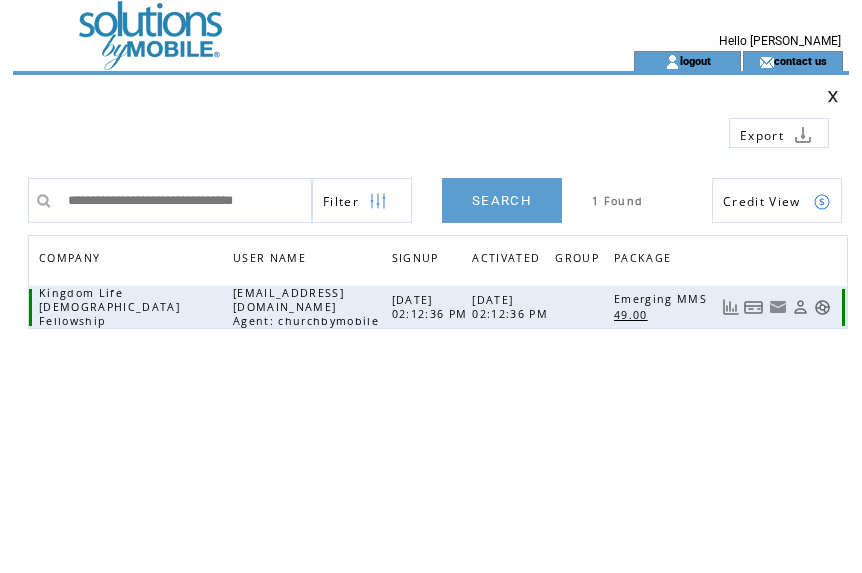 click at bounding box center [754, 307] 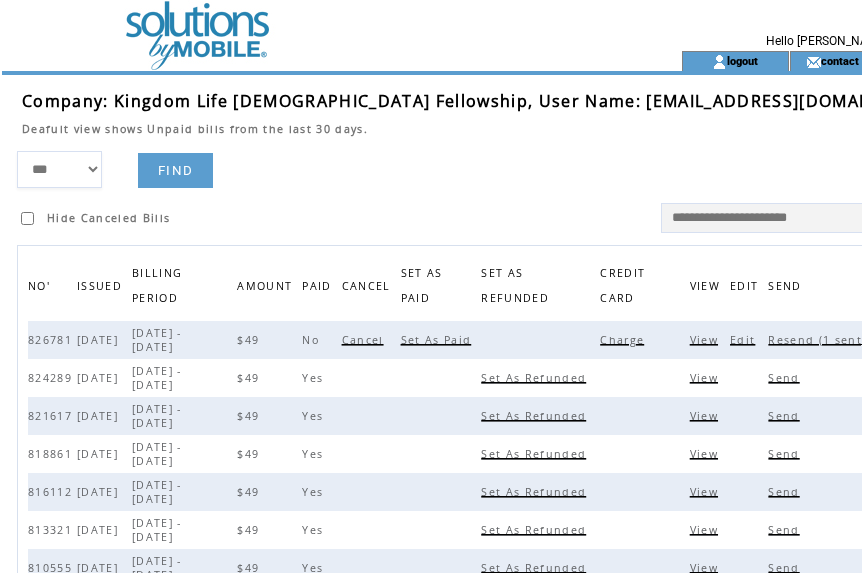 scroll, scrollTop: 0, scrollLeft: 0, axis: both 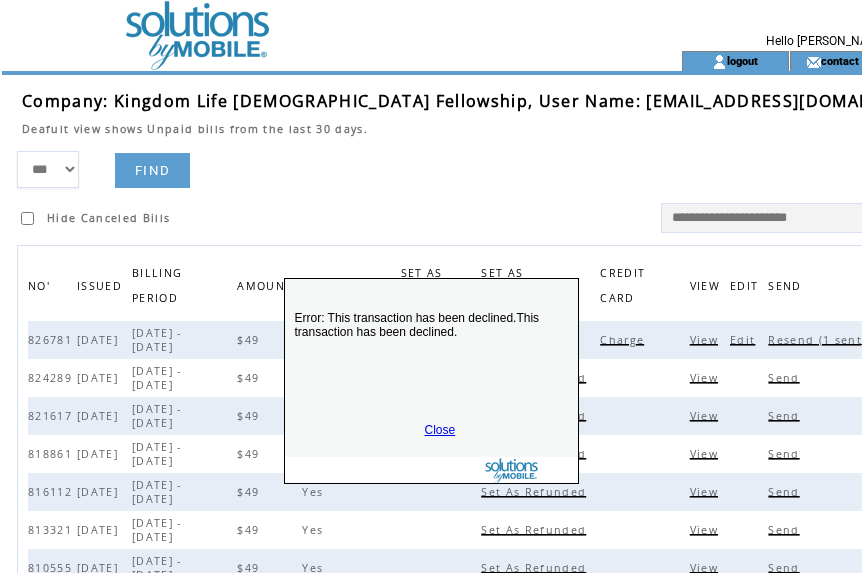 click on "Close" at bounding box center [440, 430] 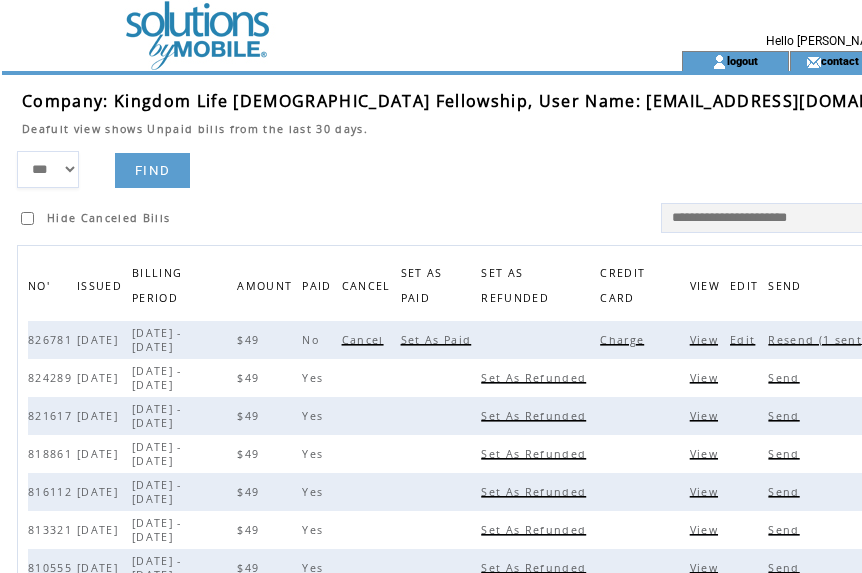 click on "Resend (1 sent)" at bounding box center [819, 340] 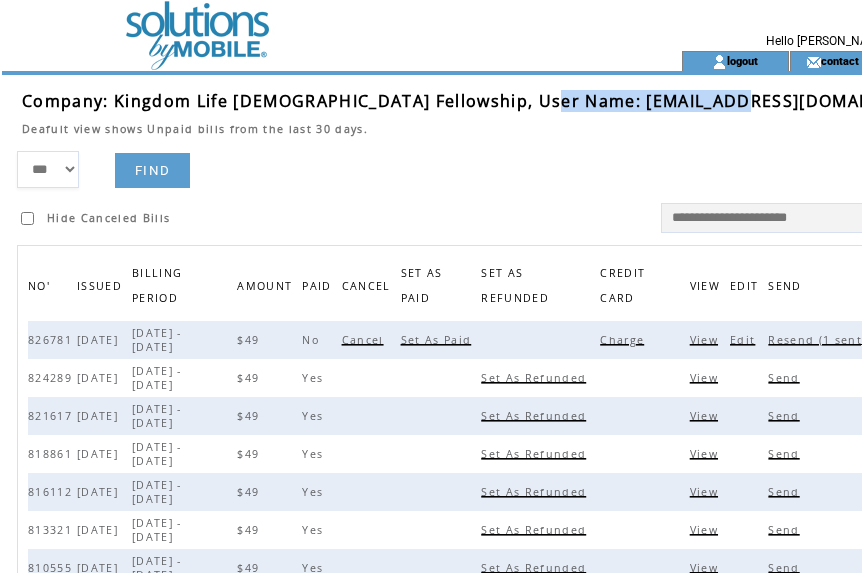 drag, startPoint x: 541, startPoint y: 102, endPoint x: 737, endPoint y: 102, distance: 196 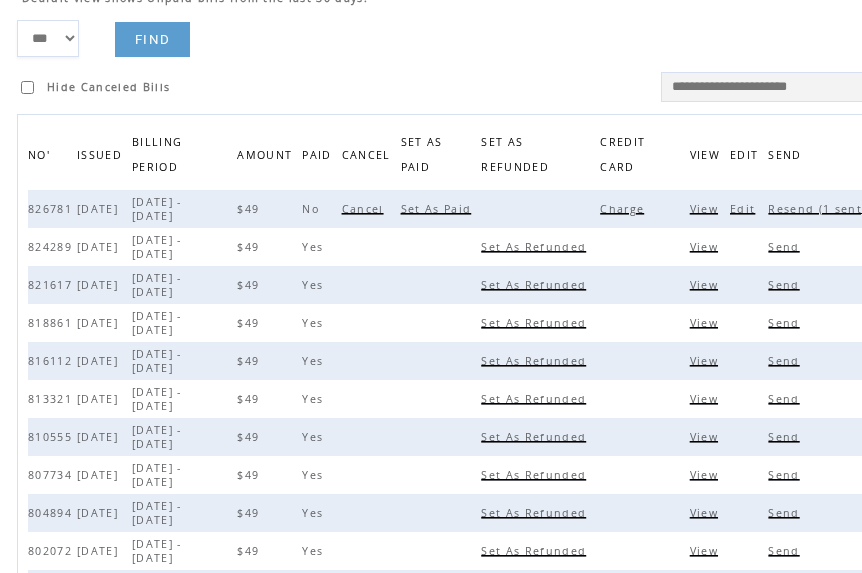 scroll, scrollTop: 0, scrollLeft: 0, axis: both 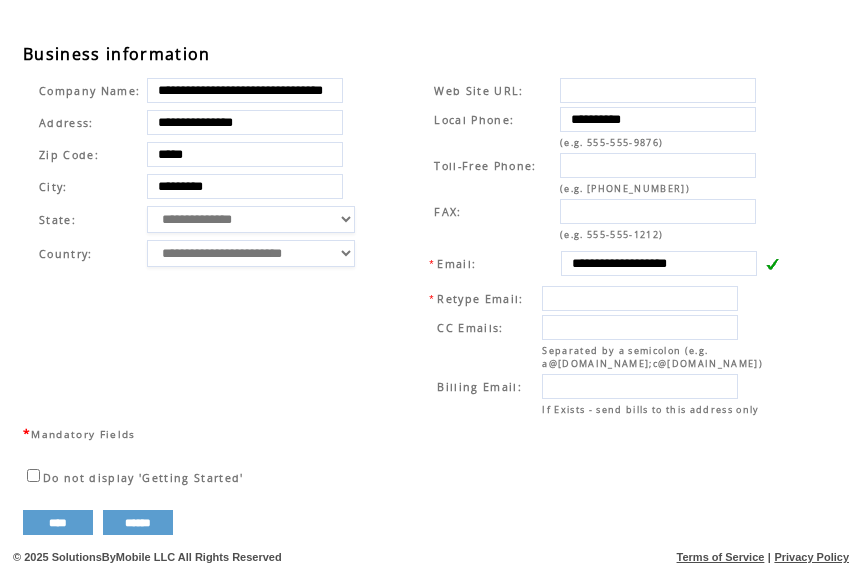 click on "**********" at bounding box center [208, 247] 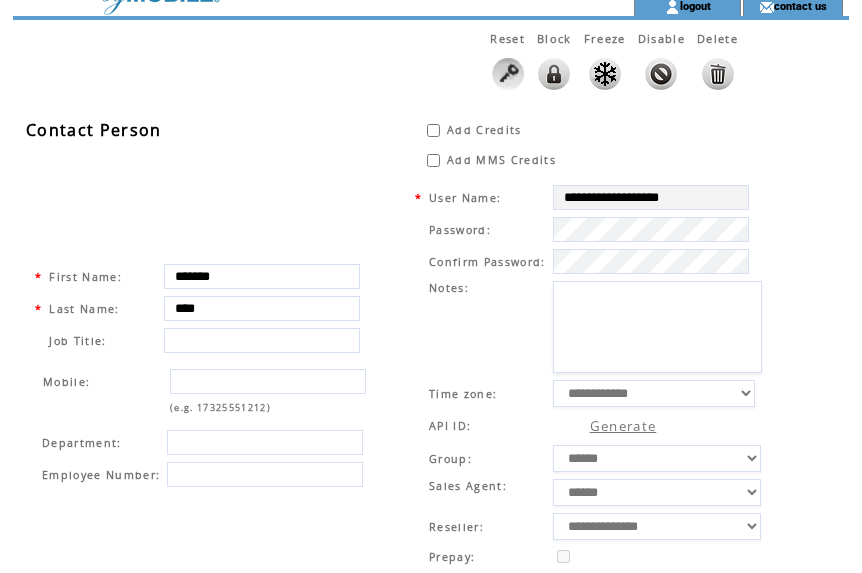 scroll, scrollTop: 0, scrollLeft: 0, axis: both 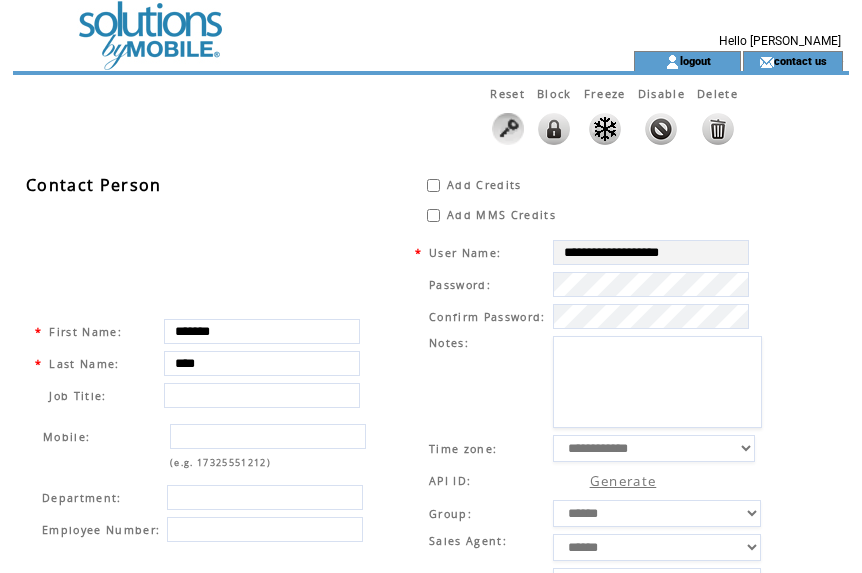 click at bounding box center (287, 25) 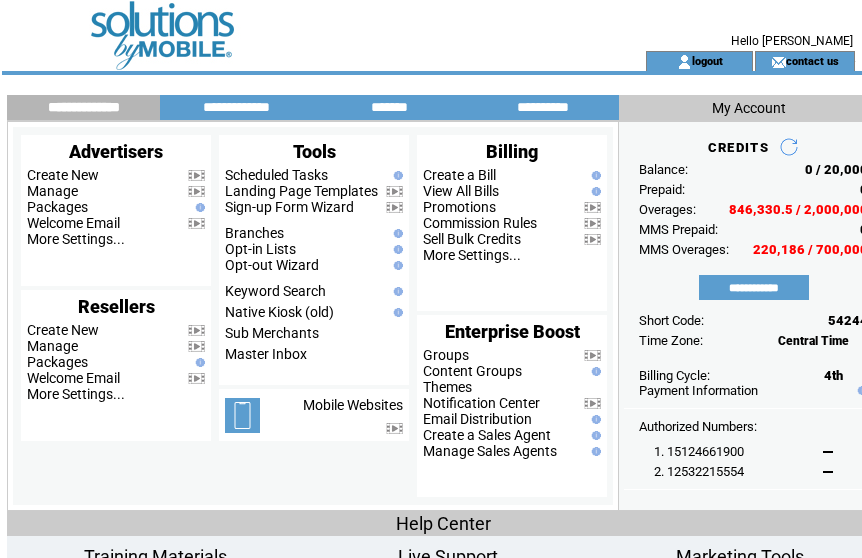 scroll, scrollTop: 0, scrollLeft: 0, axis: both 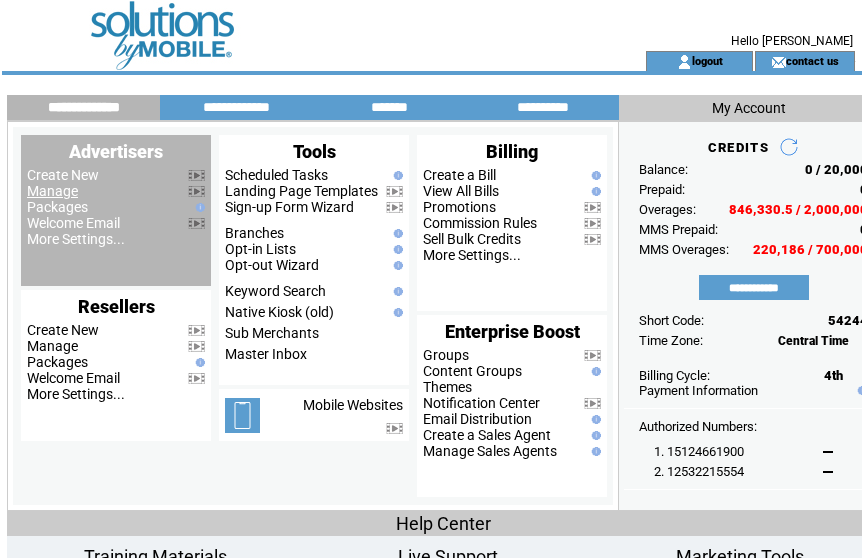 click on "Manage" at bounding box center [52, 191] 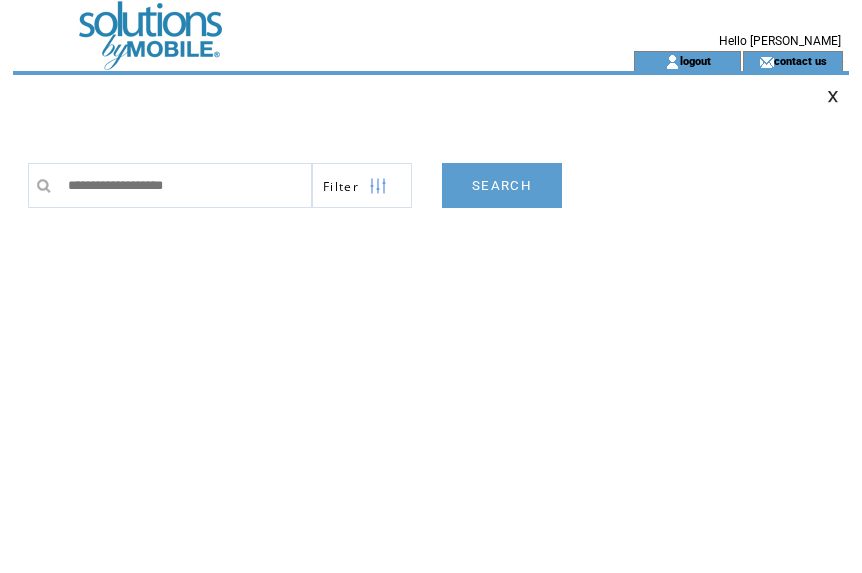 scroll, scrollTop: 0, scrollLeft: 0, axis: both 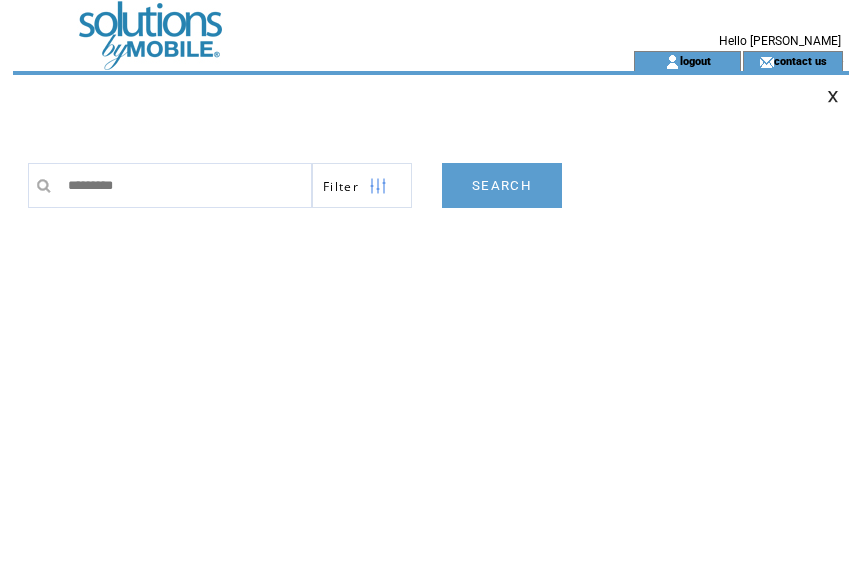 type on "*********" 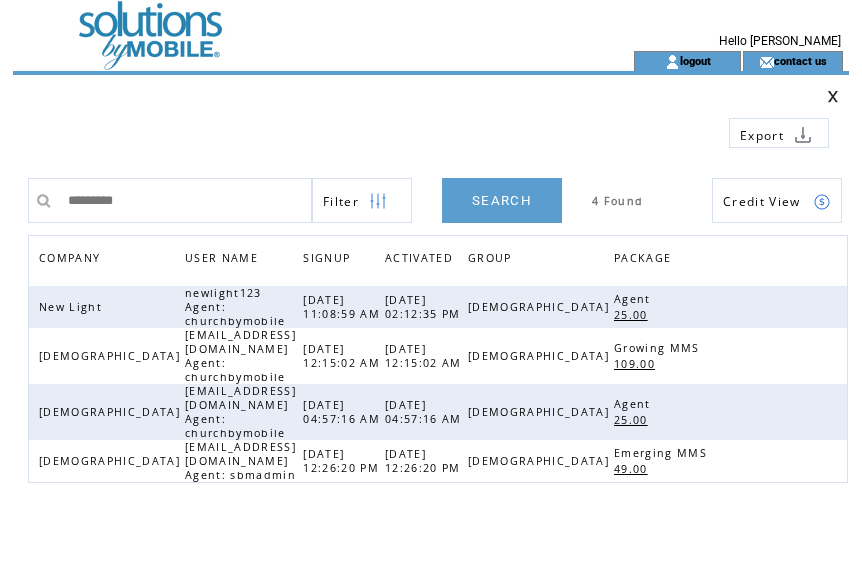 scroll, scrollTop: 0, scrollLeft: 0, axis: both 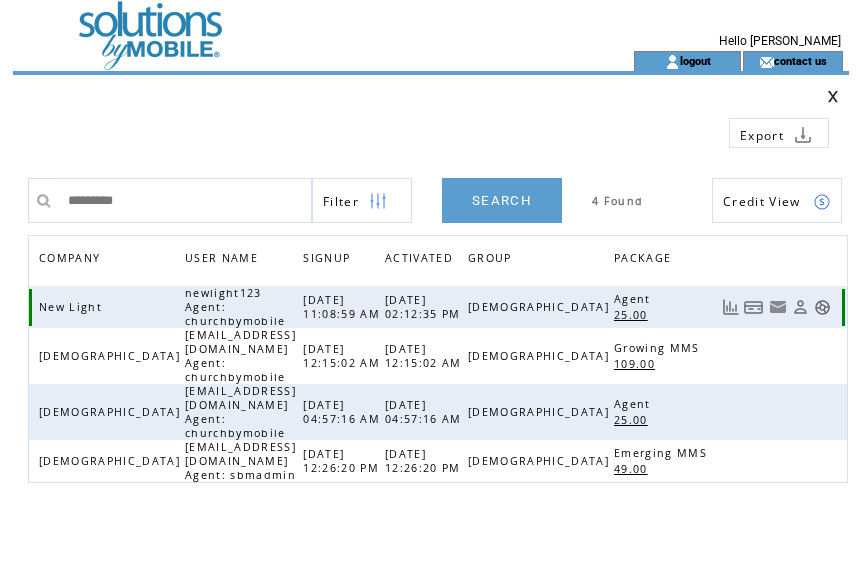 click at bounding box center (754, 307) 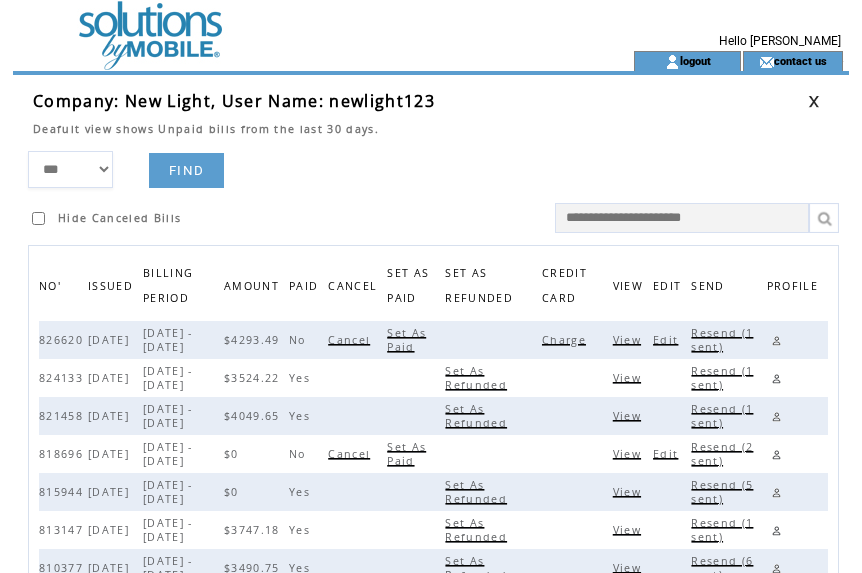 scroll, scrollTop: 0, scrollLeft: 0, axis: both 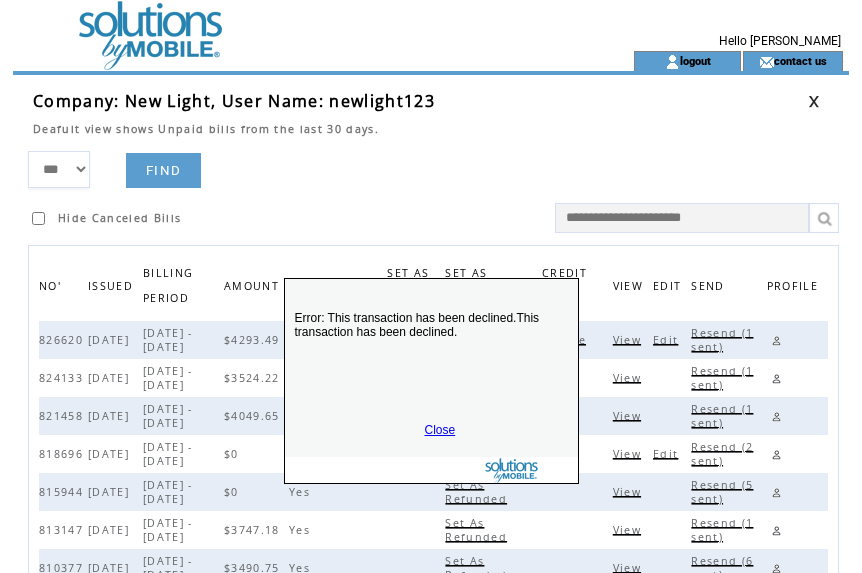 click on "Close" at bounding box center (440, 430) 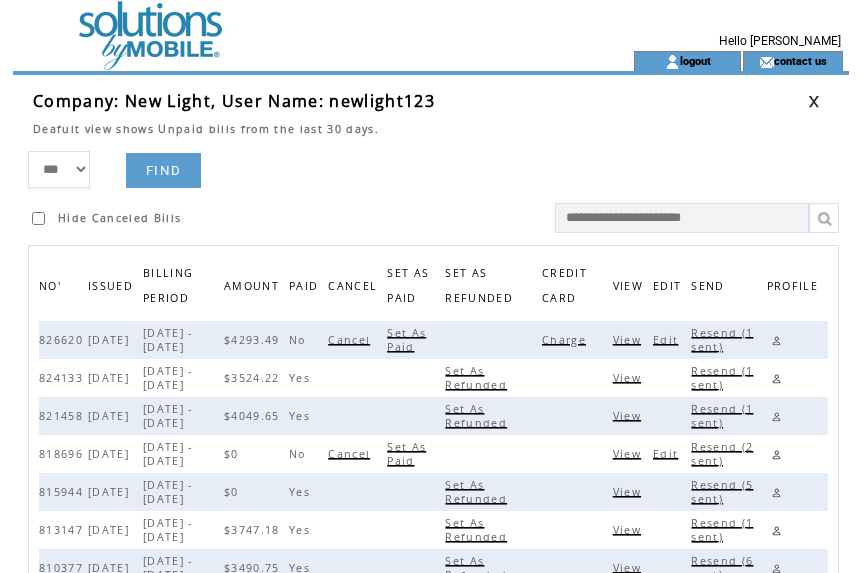 click on "Resend (1 sent)" at bounding box center (722, 340) 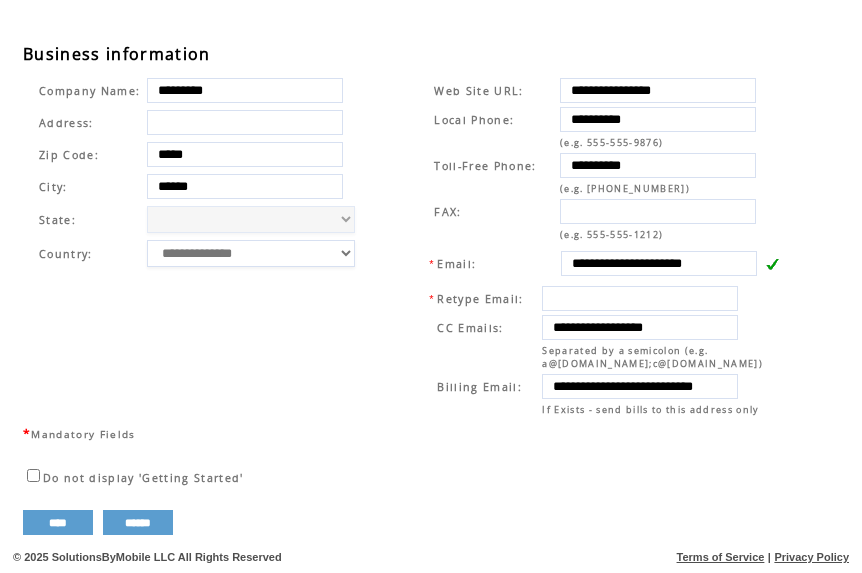 scroll, scrollTop: 680, scrollLeft: 0, axis: vertical 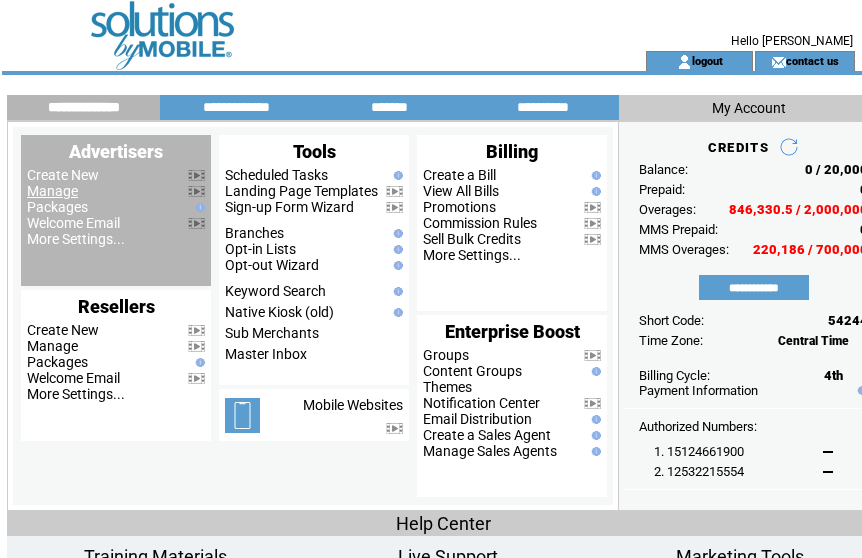 click on "Manage" at bounding box center [52, 191] 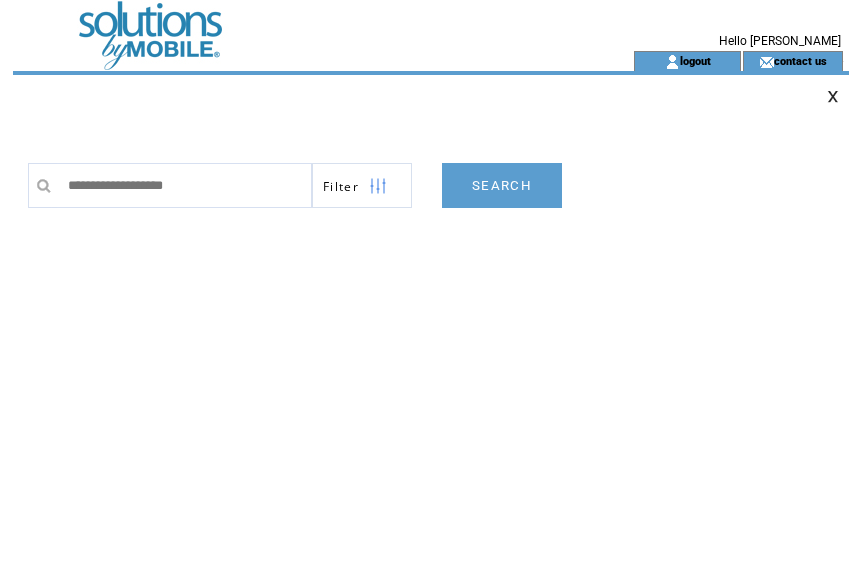 scroll, scrollTop: 0, scrollLeft: 0, axis: both 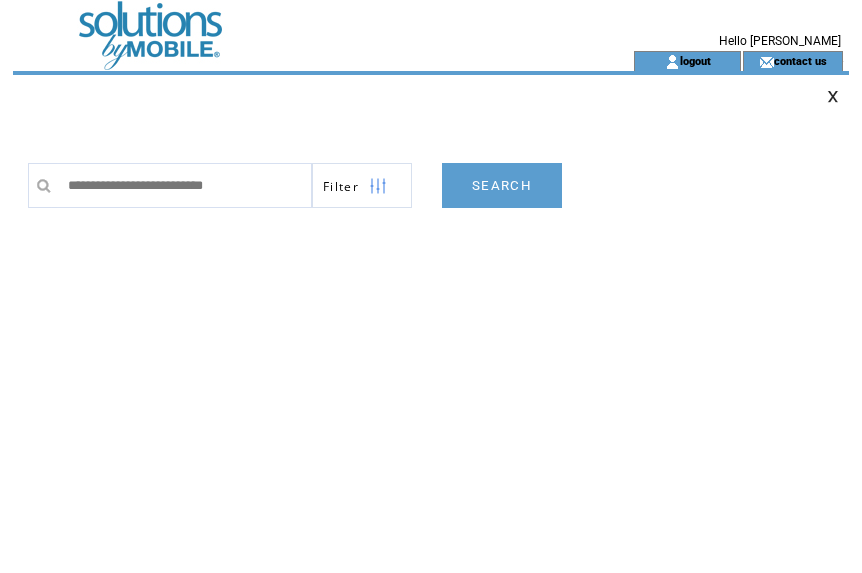 type on "**********" 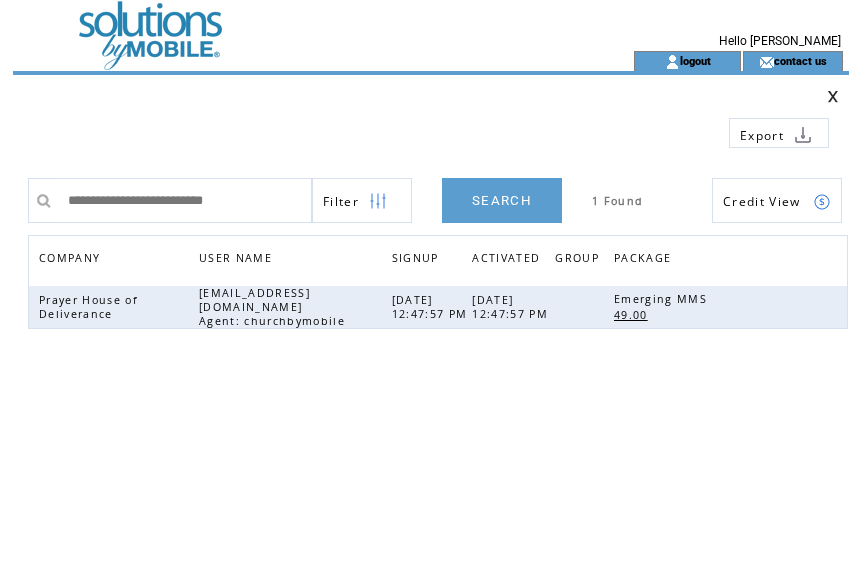 scroll, scrollTop: 0, scrollLeft: 0, axis: both 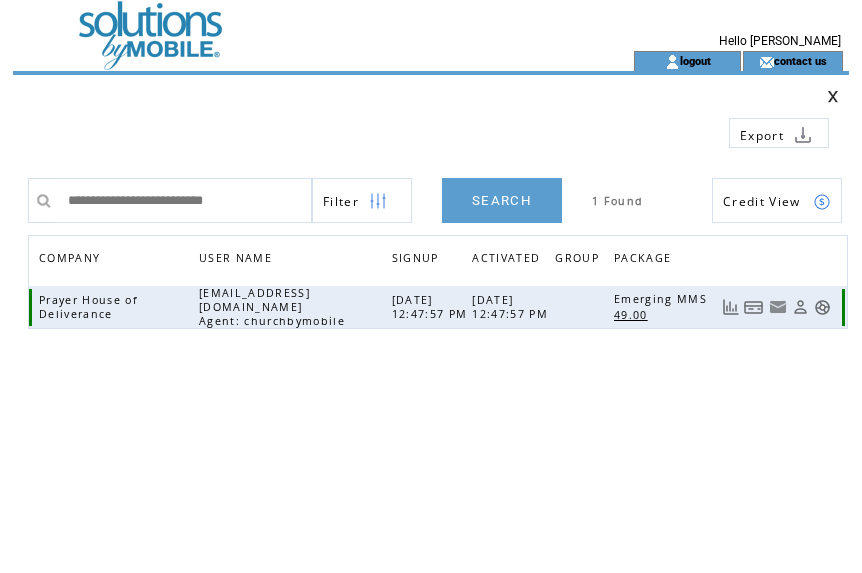 click at bounding box center (754, 307) 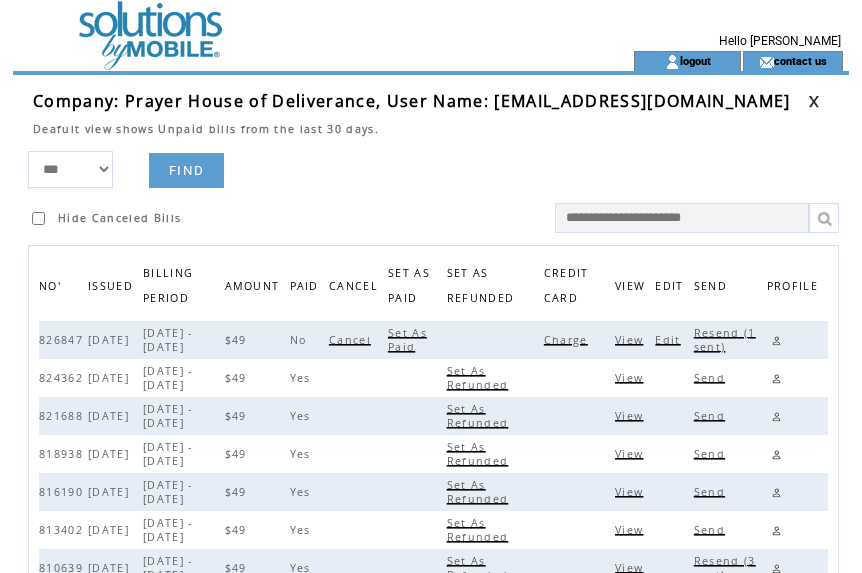 scroll, scrollTop: 0, scrollLeft: 0, axis: both 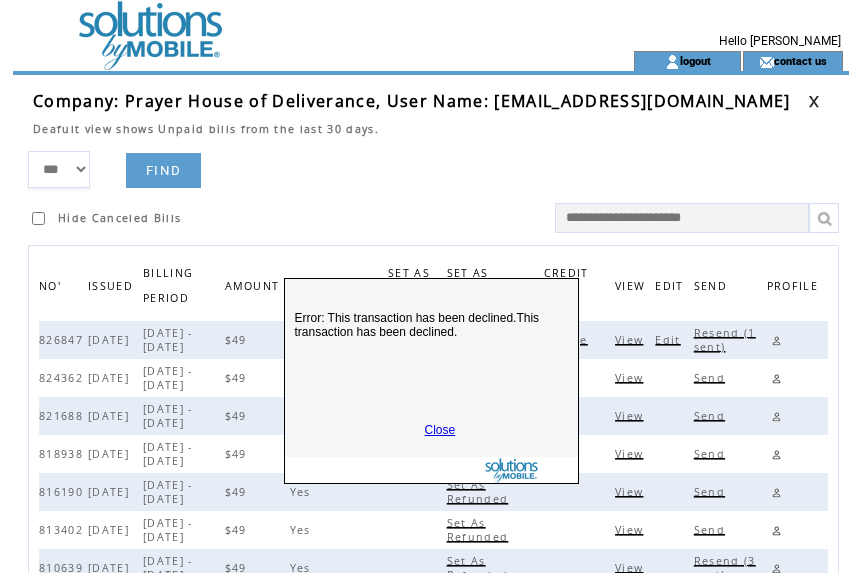 click on "Close" at bounding box center (440, 430) 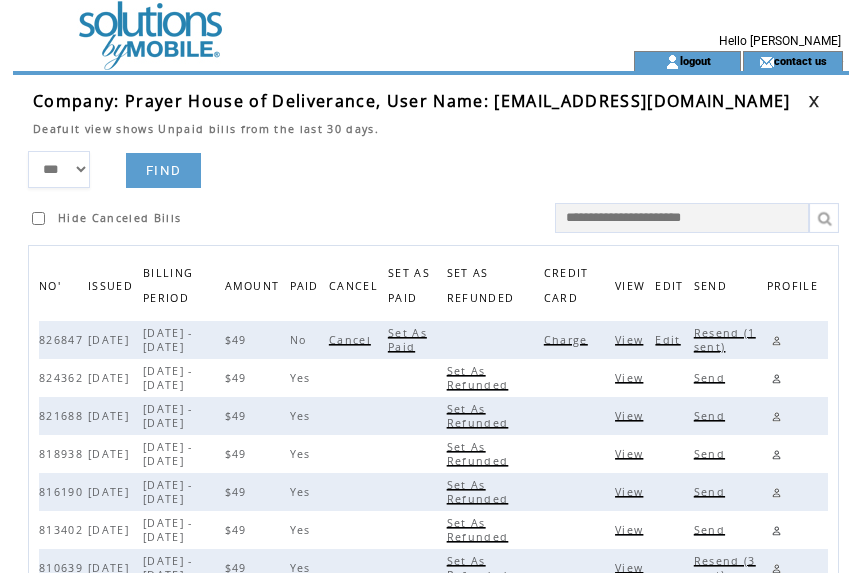 click on "Resend (1 sent)" at bounding box center [725, 340] 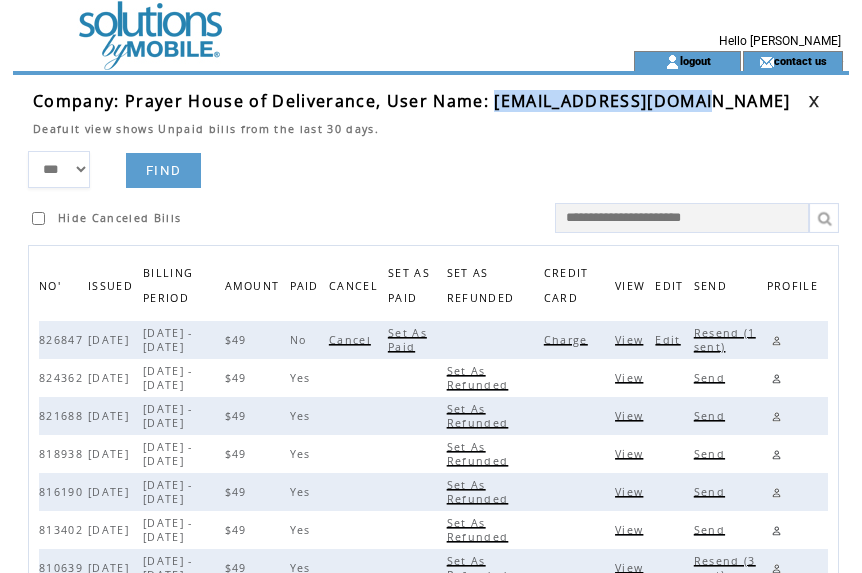 drag, startPoint x: 491, startPoint y: 102, endPoint x: 695, endPoint y: 103, distance: 204.00246 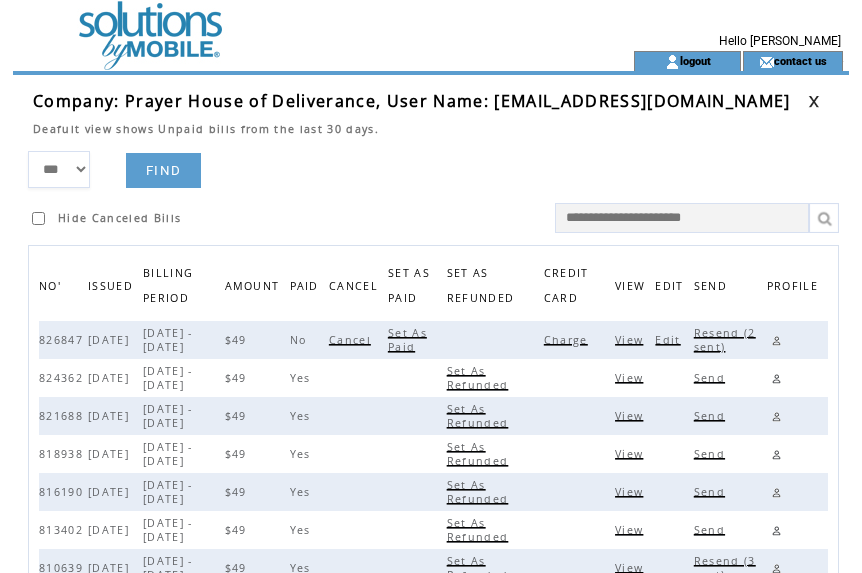 click on "Company: Prayer House of Deliverance, User Name: annissaladi@yahoo.com Deafult view shows Unpaid bills from the last 30 days. *** **** ****** FIND Hide Canceled Bills NO' ISSUED BILLING PERIOD AMOUNT PAID CANCEL SET AS PAID SET AS REFUNDED CREDIT CARD VIEW EDIT SEND PROFILE 826847 07/01/2025 07/01/2025 - 07/31/2025 $49 No Cancel Set As Paid Charge View Edit Resend (2 sent) 824362 06/01/2025 06/01/2025 - 06/30/2025 $49 Yes Set As Refunded View Send 821688 05/01/2025 05/01/2025 - 05/31/2025 $49 Yes Set As Refunded View Send 818938 04/01/2025 04/01/2025 - 04/30/2025 $49 Yes Set As Refunded View Send 816190 03/01/2025 03/01/2025 - 03/31/2025 $49 Yes Set As Refunded View Send 813402 02/01/2025 02/01/2025 - 03/01/2025 $49 Yes Set As Refunded View Send 810639 01/01/2025 01/01/2025 - 02/01/2025 $49 Yes Set As Refunded View Resend (3 sent) 807820 12/01/2024 12/01/2024 - 01/01/2025 $49 Yes Set As Refunded View Send 804984 11/01/2024 11/01/2024 - 12/01/2024 $49 Yes Set As Refunded View Send 802166 10/01/2024 10/31/2024" at bounding box center (431, 812) 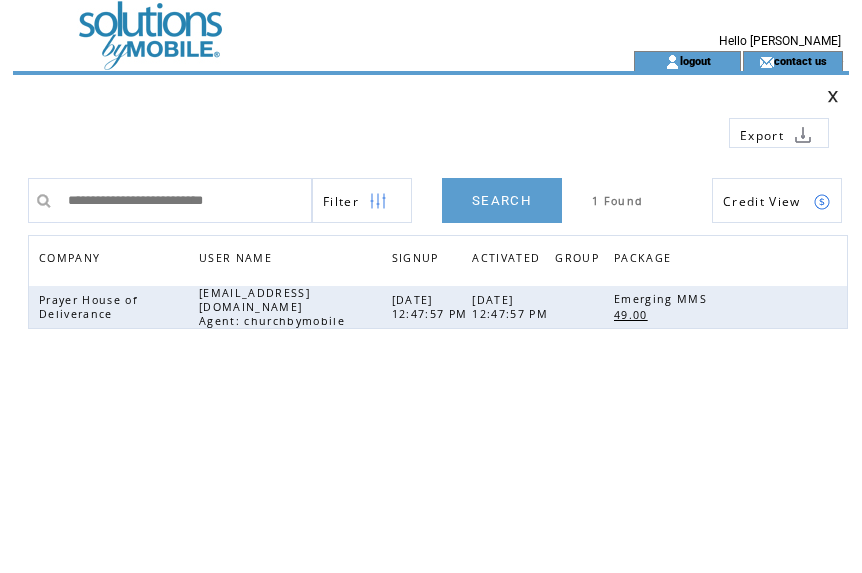 scroll, scrollTop: 0, scrollLeft: 0, axis: both 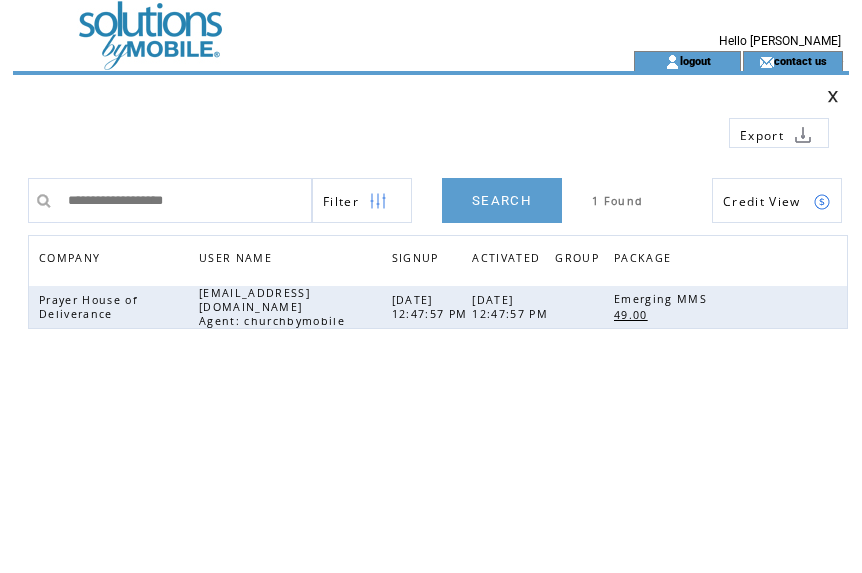 type on "**********" 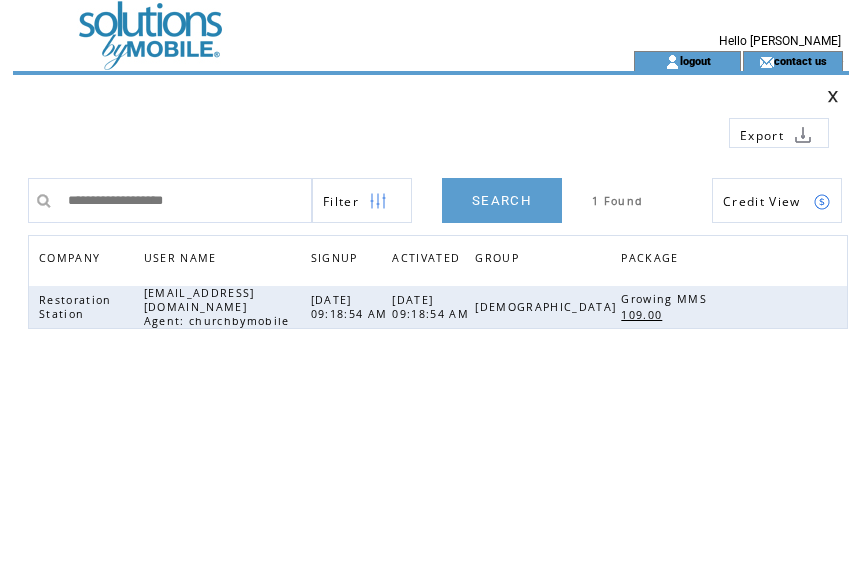 scroll, scrollTop: 0, scrollLeft: 0, axis: both 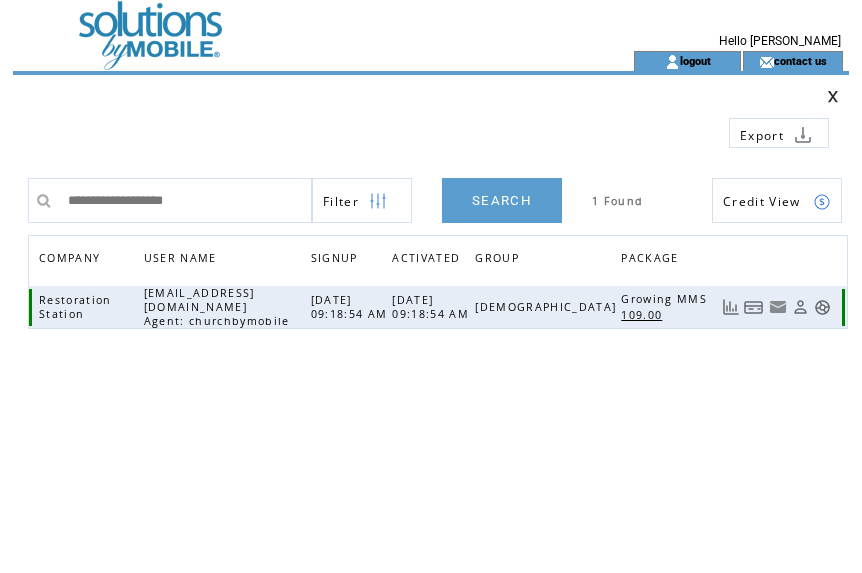 click at bounding box center [754, 307] 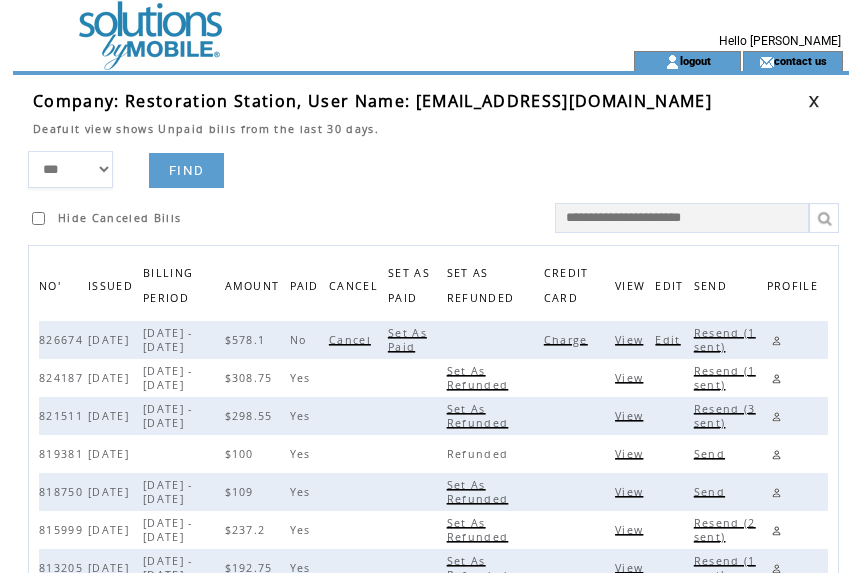 scroll, scrollTop: 0, scrollLeft: 0, axis: both 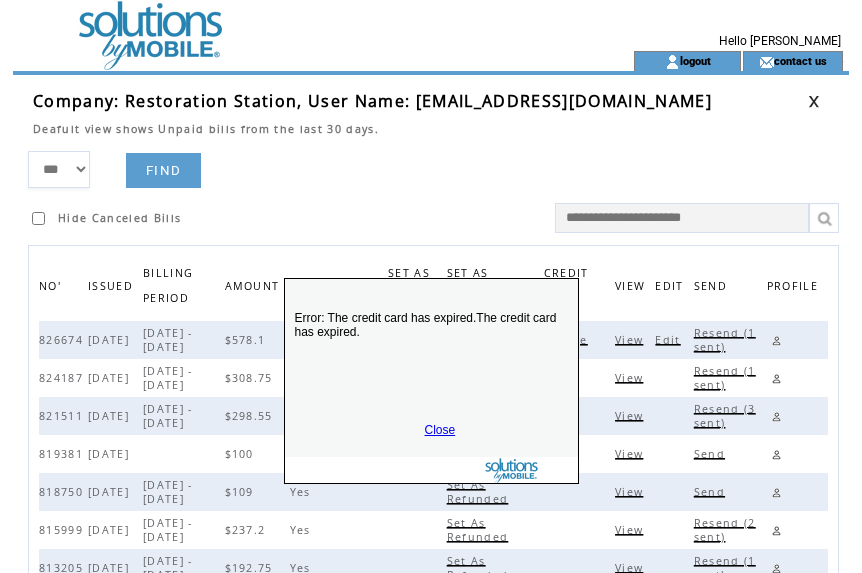 click on "Close" at bounding box center [440, 430] 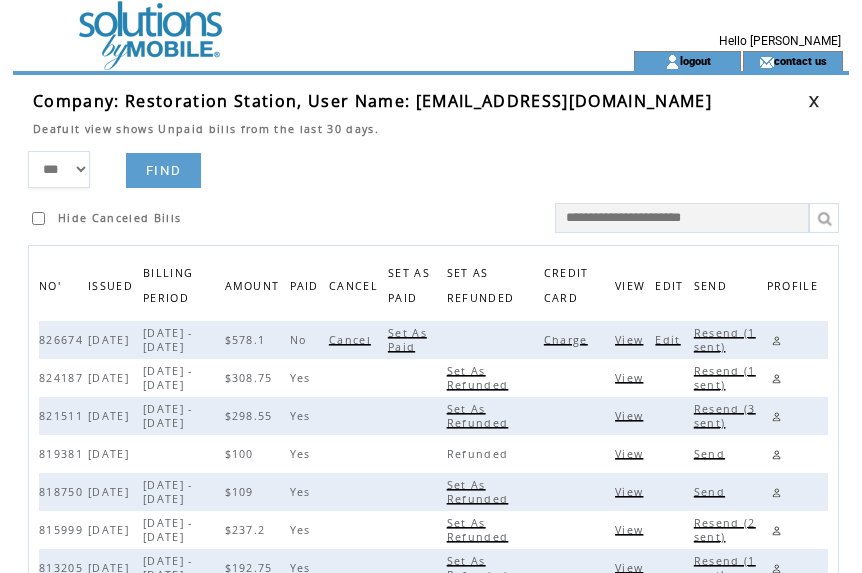 click on "Resend (1 sent)" at bounding box center (725, 340) 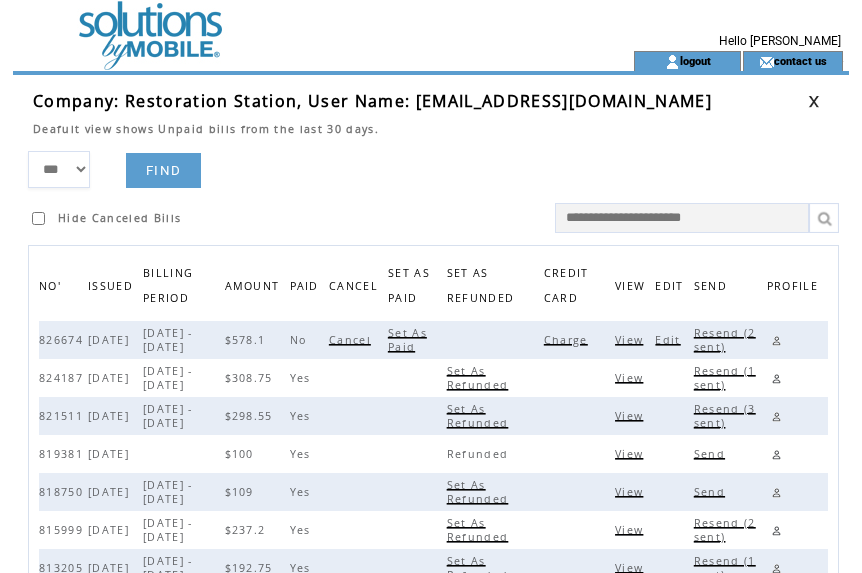 drag, startPoint x: 514, startPoint y: 178, endPoint x: 513, endPoint y: 161, distance: 17.029387 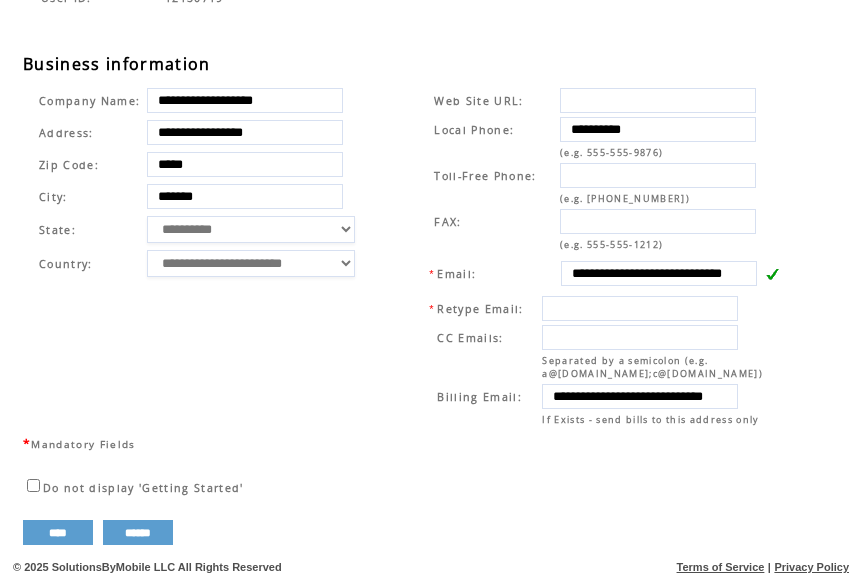 scroll, scrollTop: 680, scrollLeft: 0, axis: vertical 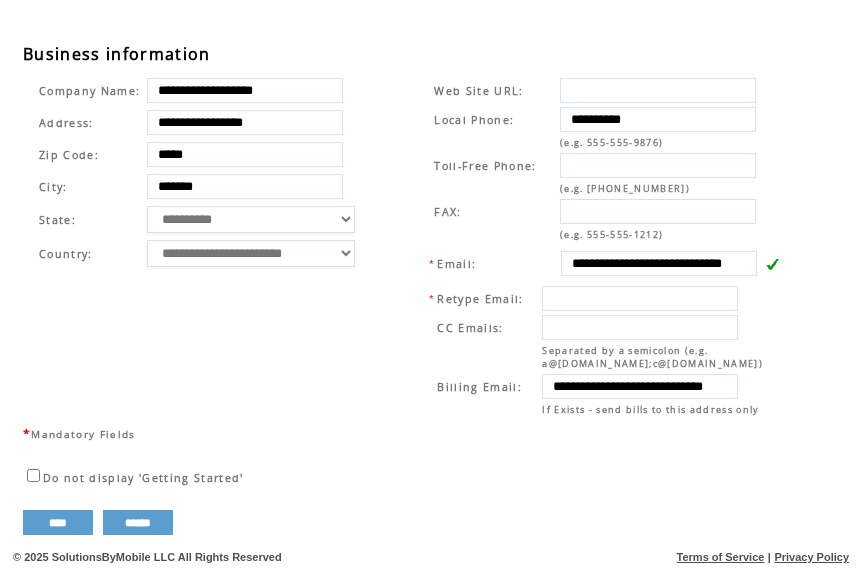 click on "**********" at bounding box center (597, 247) 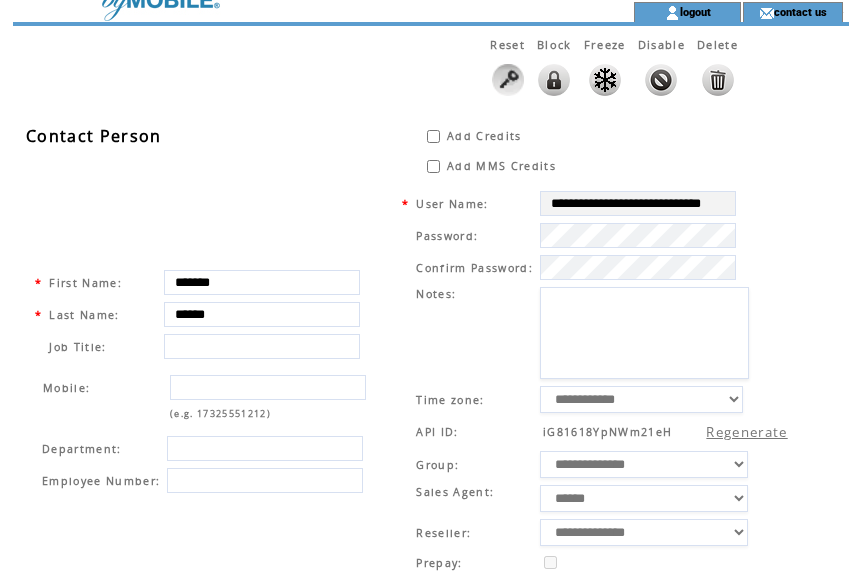 scroll, scrollTop: 0, scrollLeft: 0, axis: both 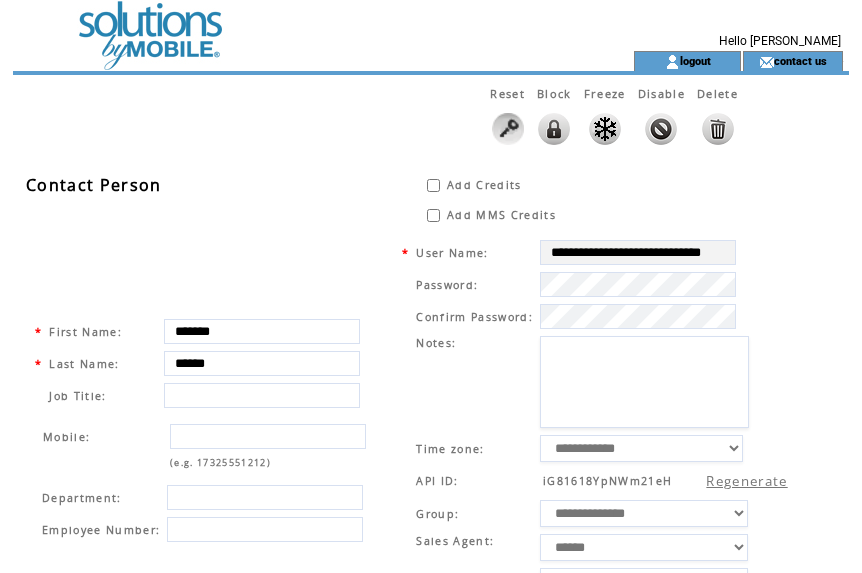 click at bounding box center [287, 25] 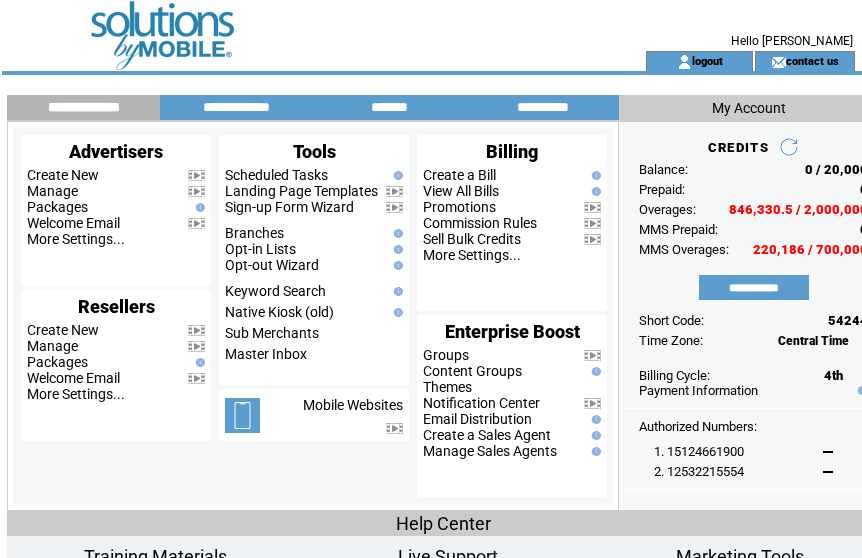 scroll, scrollTop: 0, scrollLeft: 0, axis: both 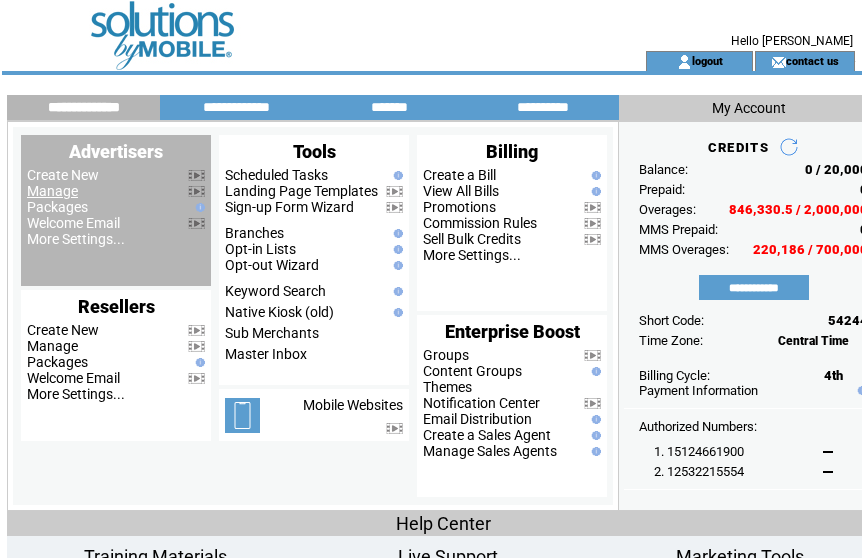 click on "Manage" at bounding box center (52, 191) 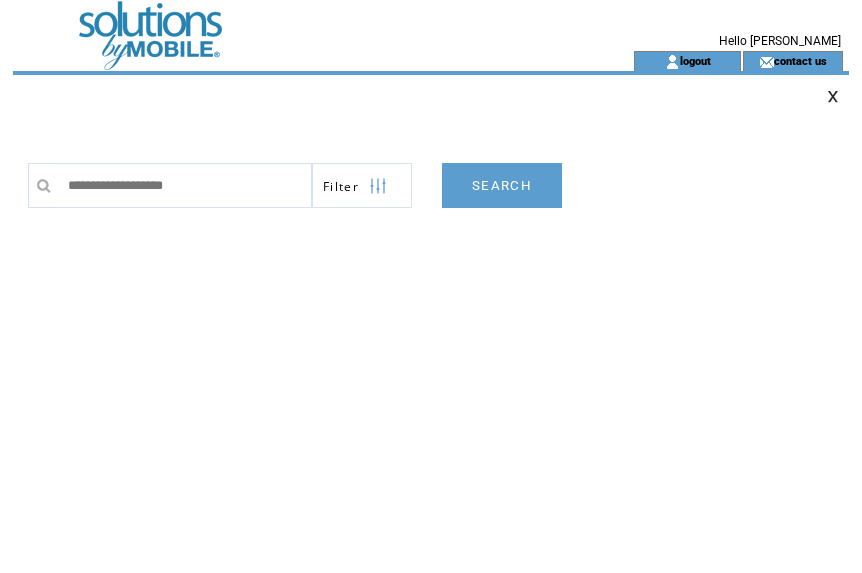 scroll, scrollTop: 0, scrollLeft: 0, axis: both 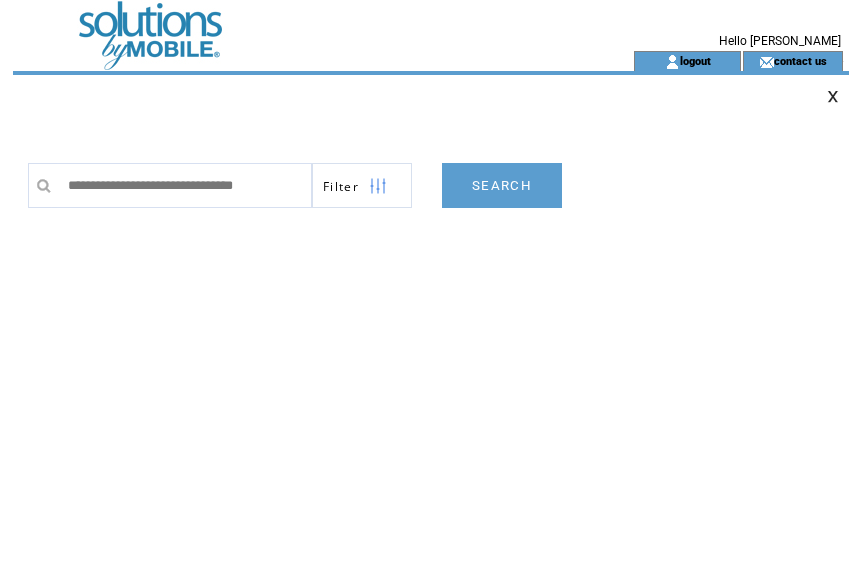 type on "**********" 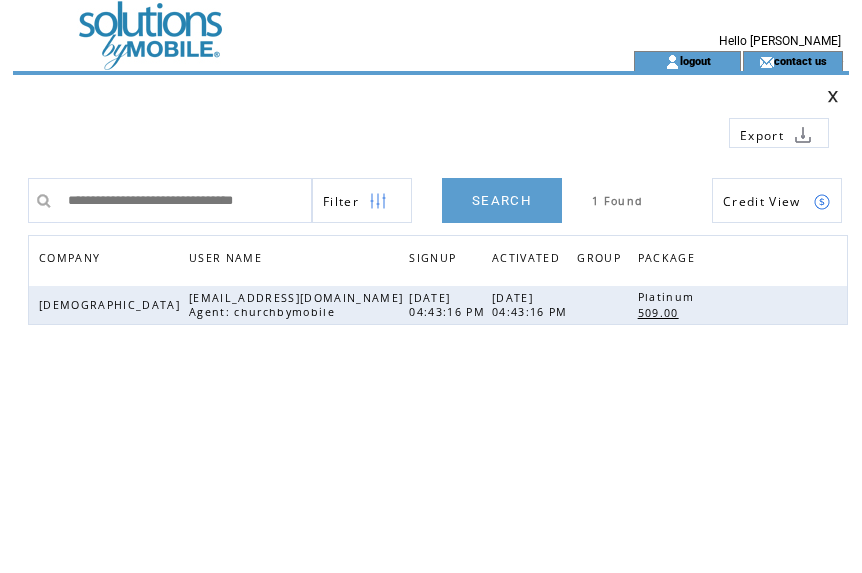 scroll, scrollTop: 0, scrollLeft: 0, axis: both 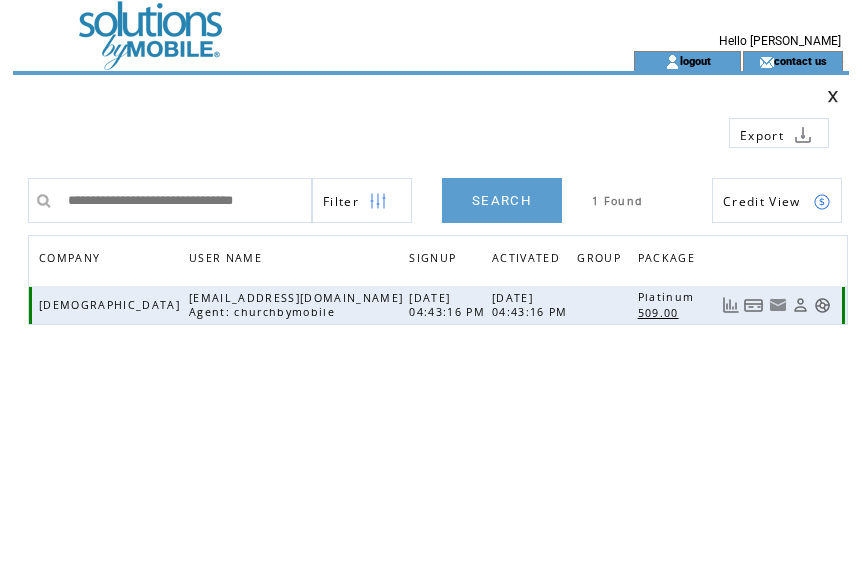 click at bounding box center [754, 305] 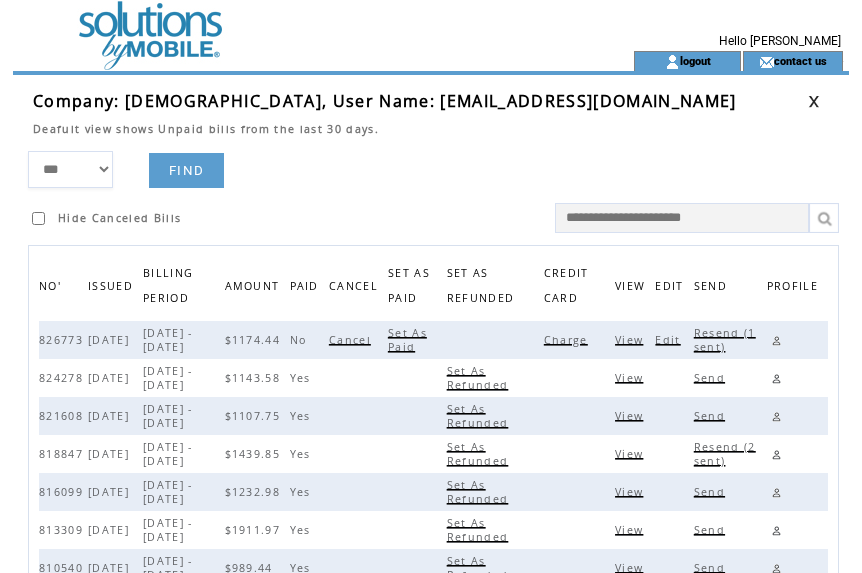 scroll, scrollTop: 0, scrollLeft: 0, axis: both 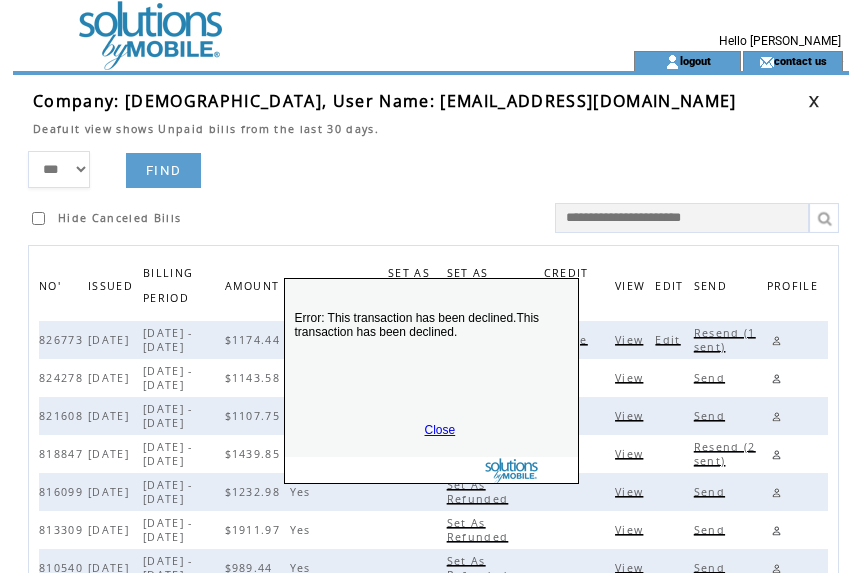 click on "Close" at bounding box center (440, 430) 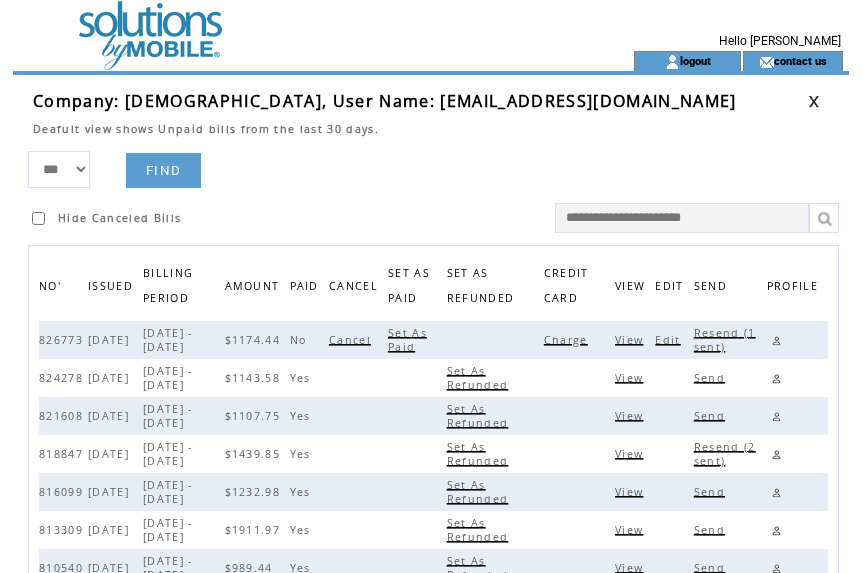 click on "Resend (1 sent)" at bounding box center (725, 340) 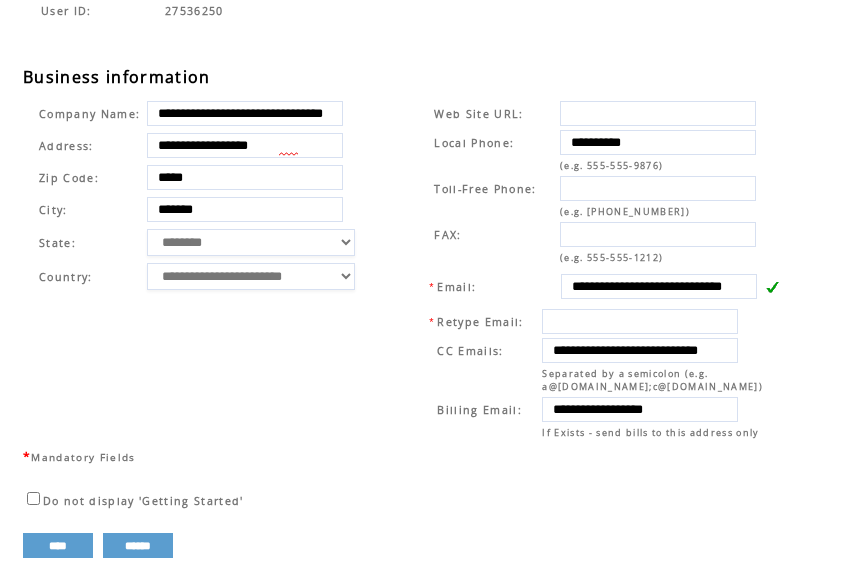 scroll, scrollTop: 635, scrollLeft: 0, axis: vertical 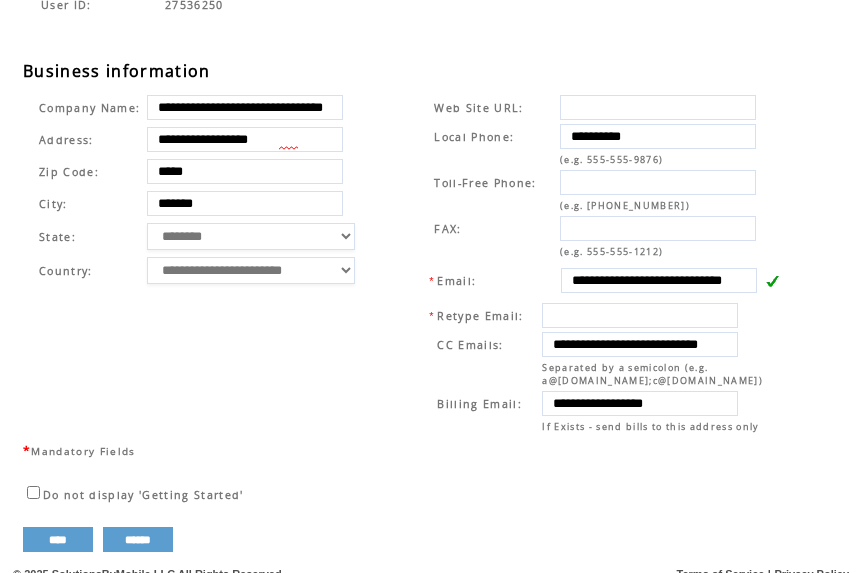 drag, startPoint x: 369, startPoint y: 162, endPoint x: 443, endPoint y: 187, distance: 78.1089 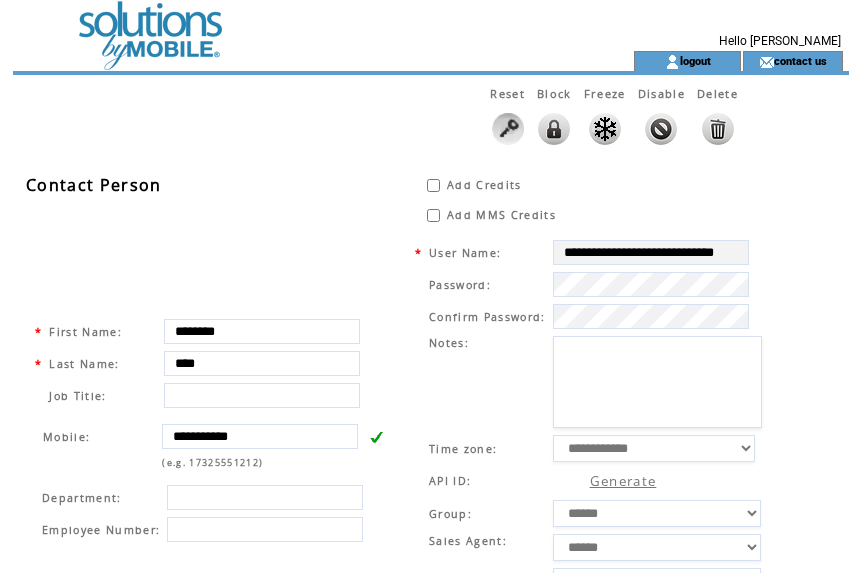 scroll, scrollTop: 0, scrollLeft: 0, axis: both 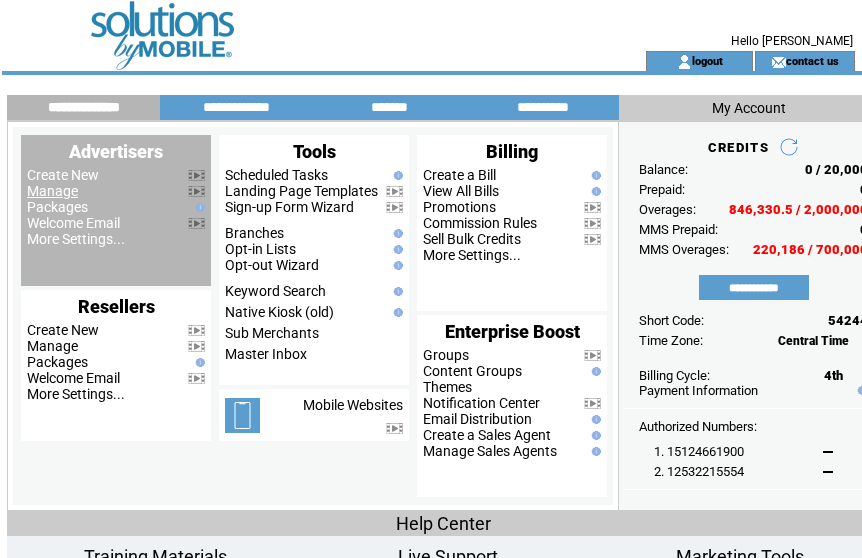 click on "Manage" at bounding box center (52, 191) 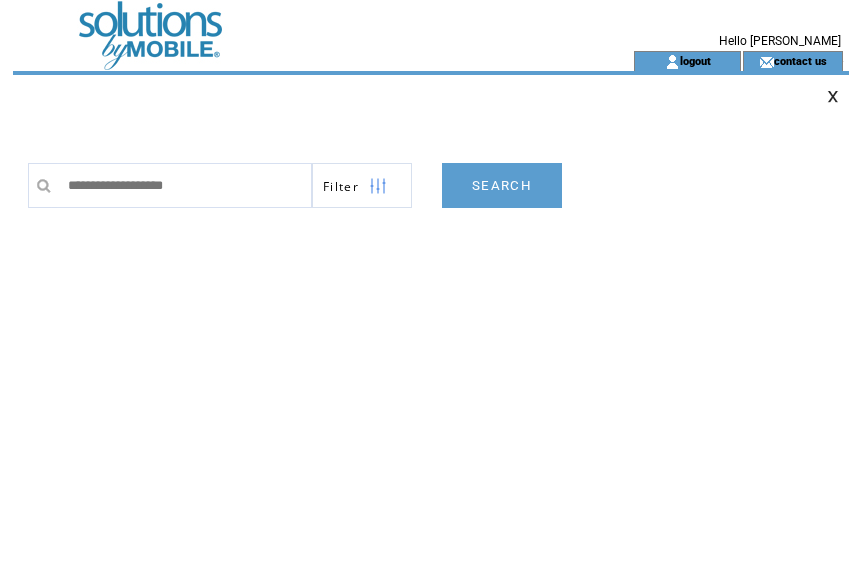 scroll, scrollTop: 0, scrollLeft: 0, axis: both 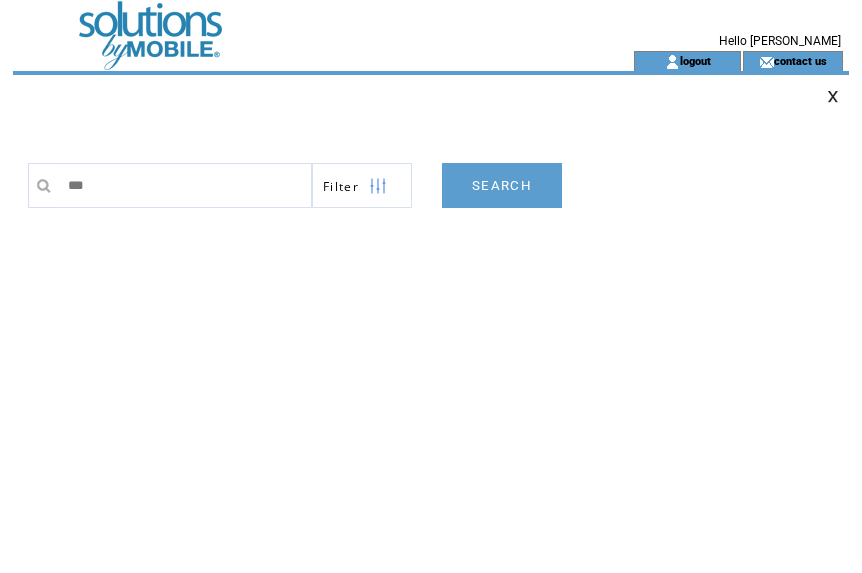 type on "****" 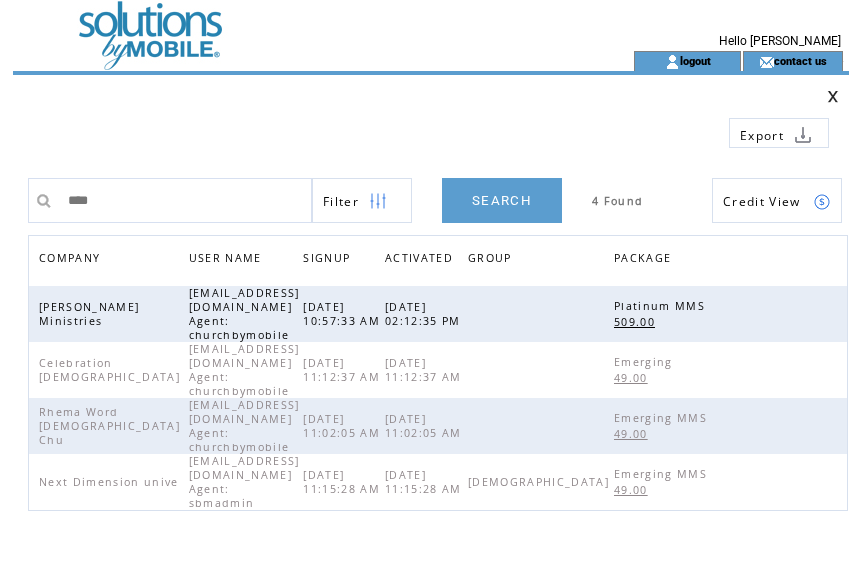 scroll, scrollTop: 0, scrollLeft: 0, axis: both 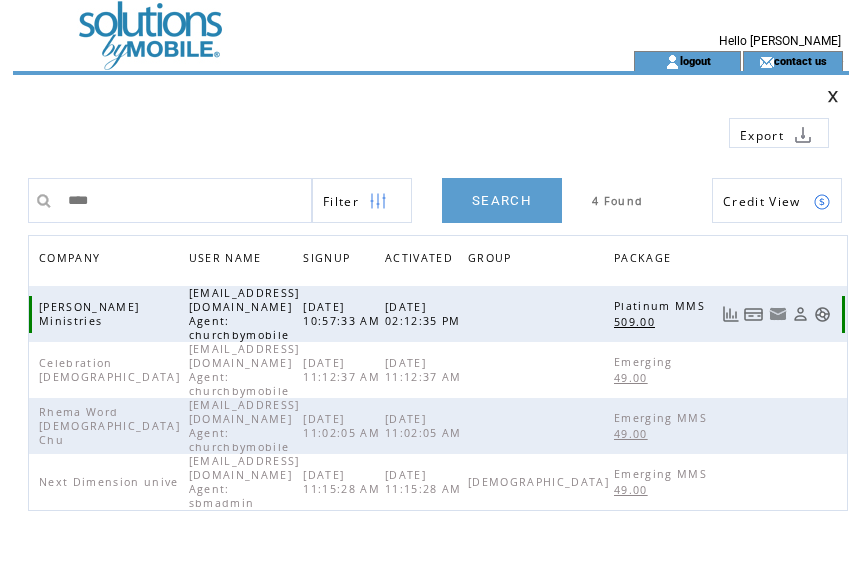 click at bounding box center [730, 314] 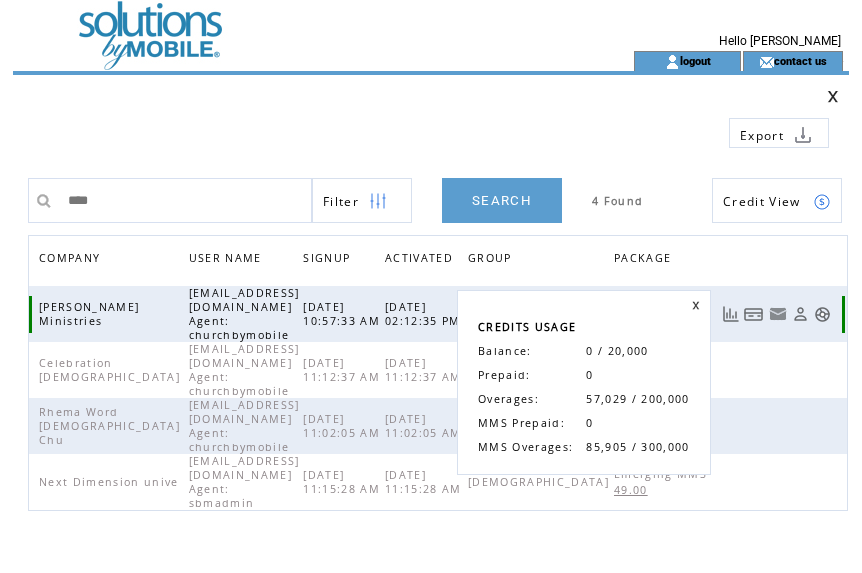 click at bounding box center [754, 314] 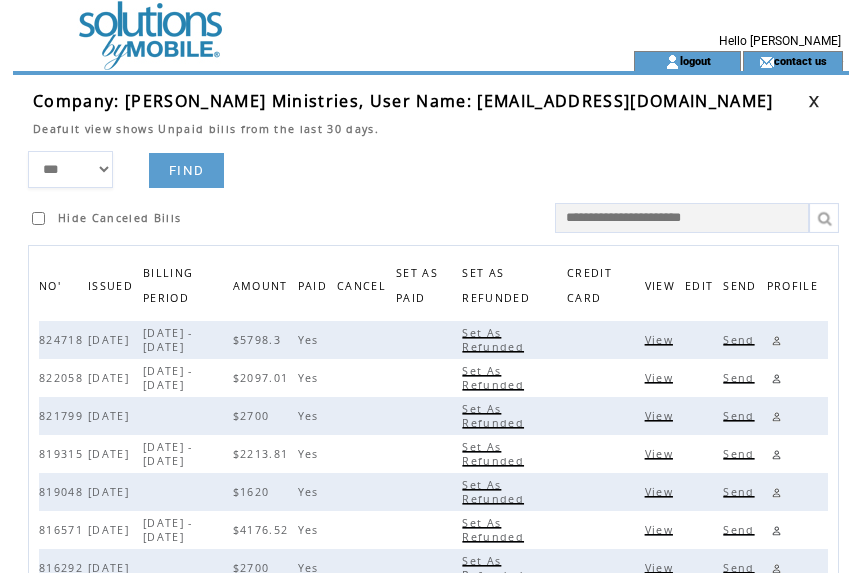 scroll, scrollTop: 0, scrollLeft: 0, axis: both 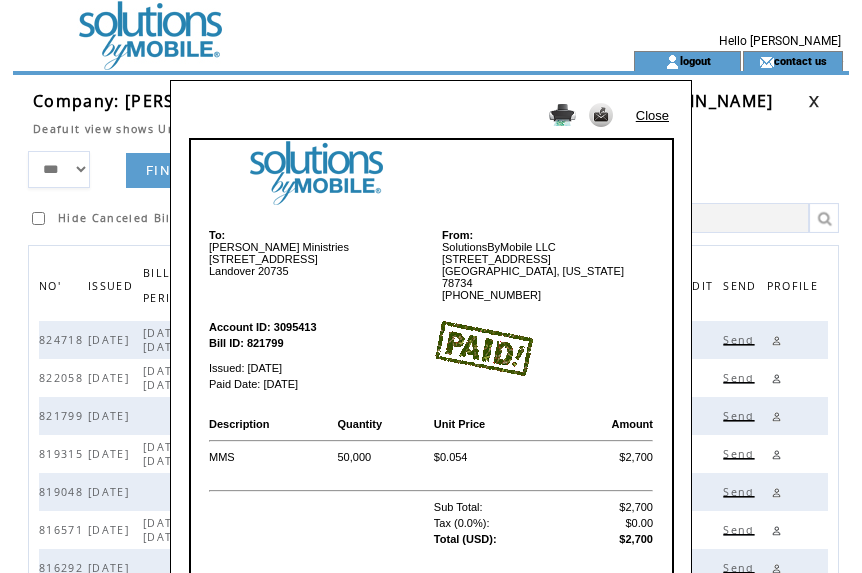 click on "Close" at bounding box center [652, 115] 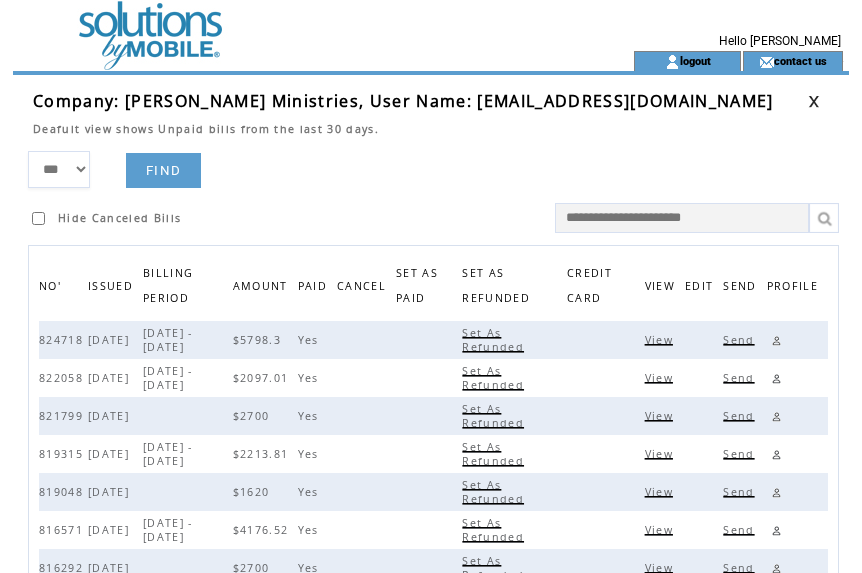 click at bounding box center [287, 25] 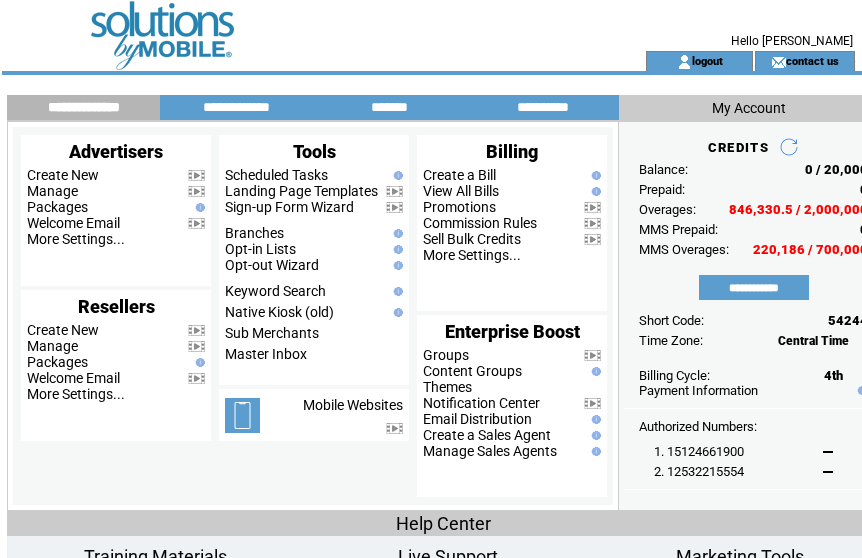 scroll, scrollTop: 0, scrollLeft: 0, axis: both 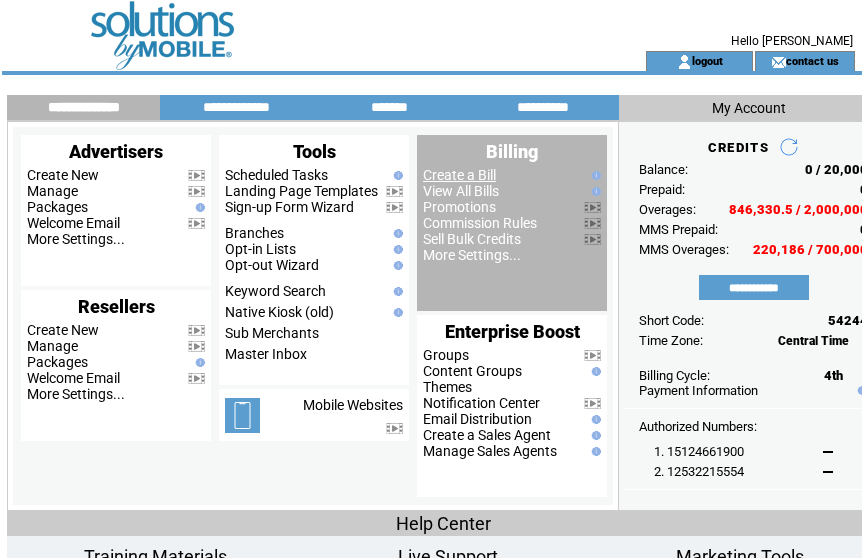 click on "Create a Bill" at bounding box center [459, 175] 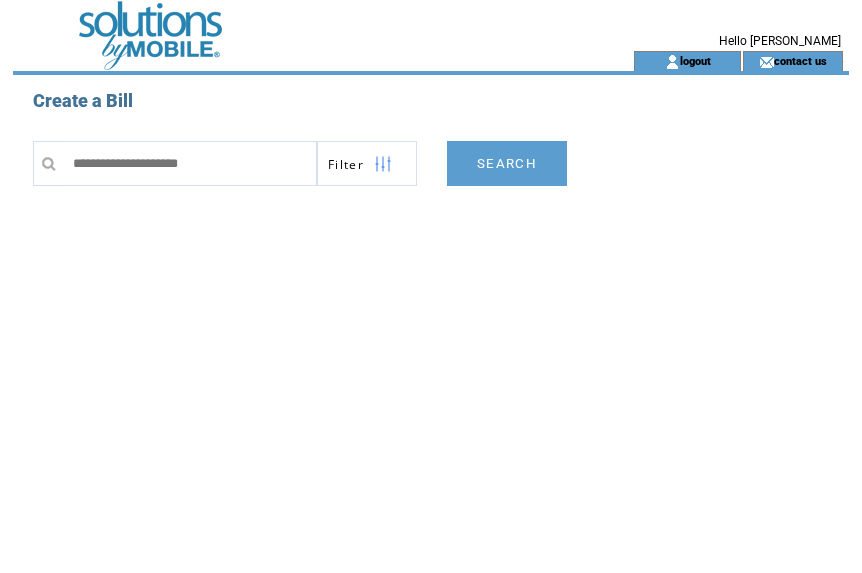 scroll, scrollTop: 0, scrollLeft: 0, axis: both 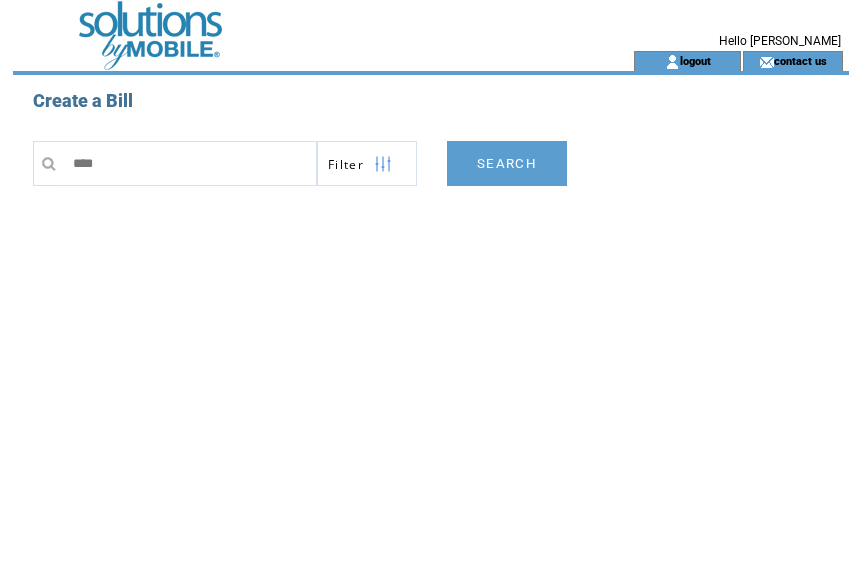 type on "****" 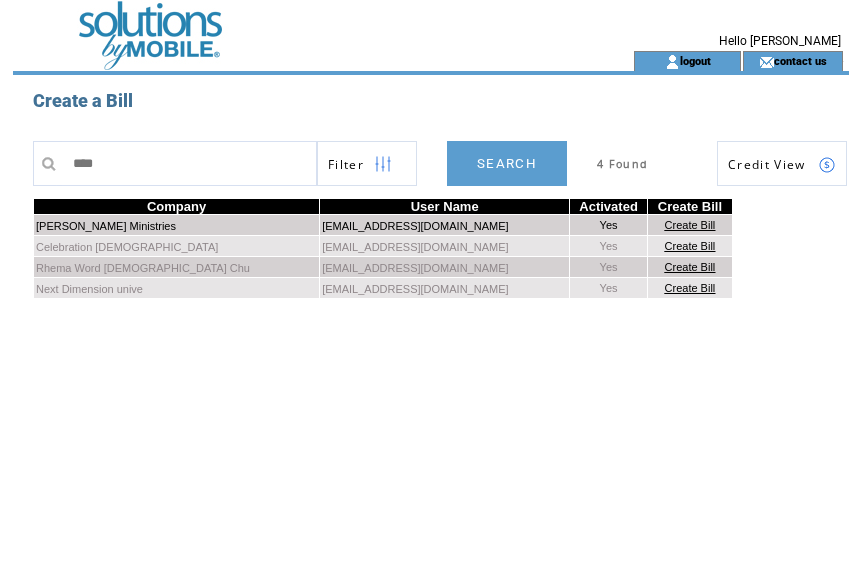 scroll, scrollTop: 0, scrollLeft: 0, axis: both 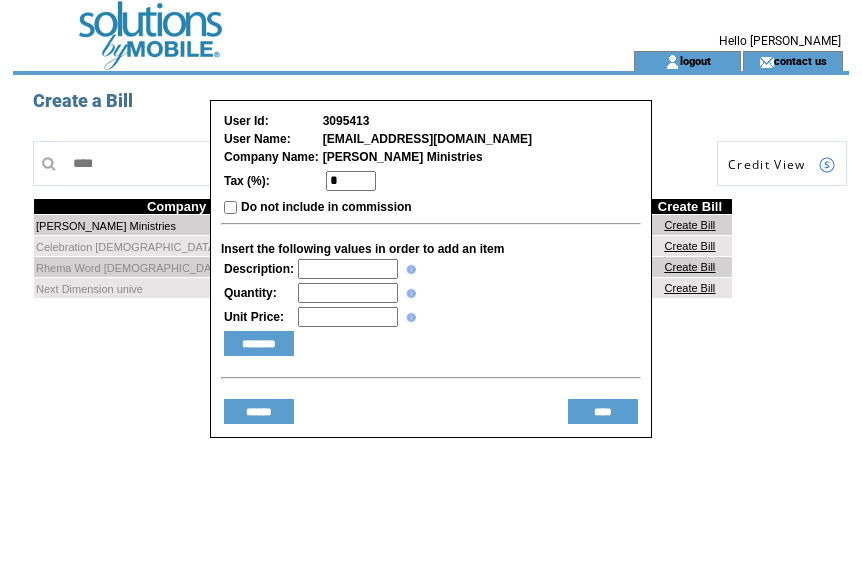 drag, startPoint x: 350, startPoint y: 271, endPoint x: 338, endPoint y: 271, distance: 12 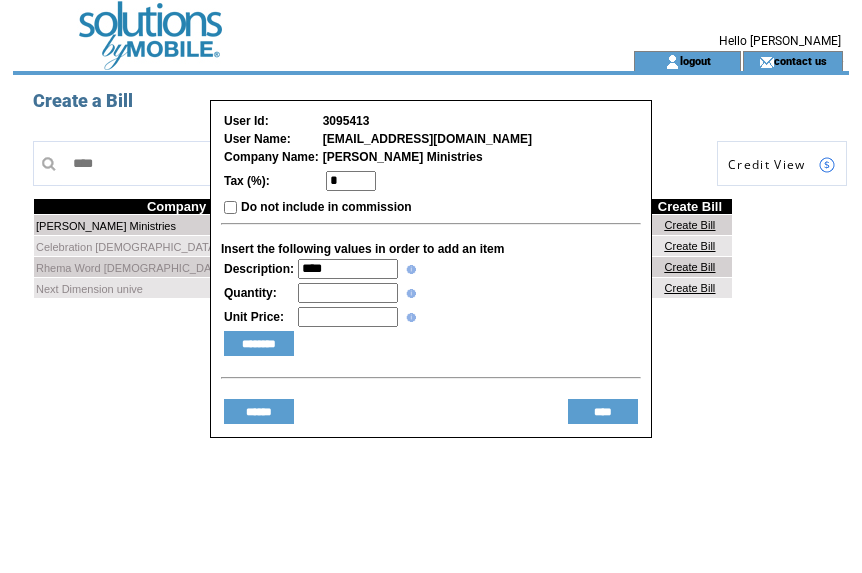 click on "****" at bounding box center [348, 269] 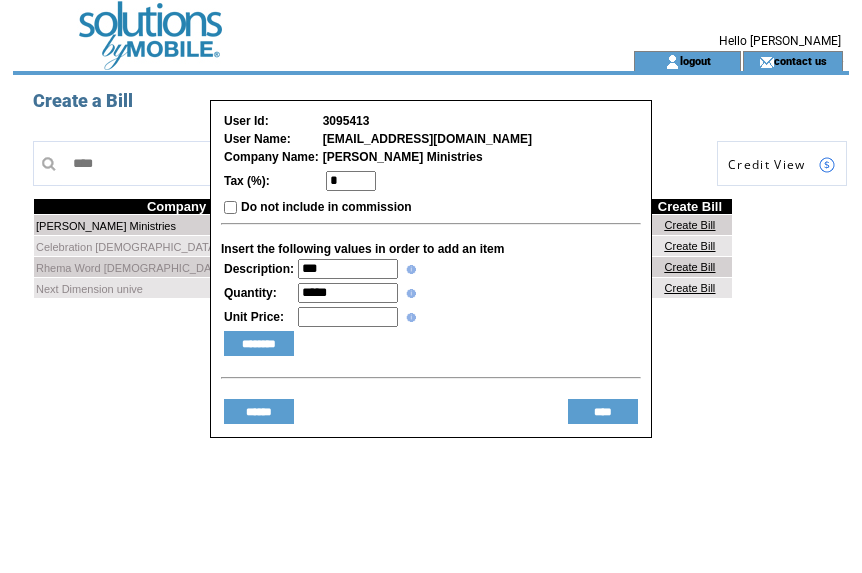 type on "*****" 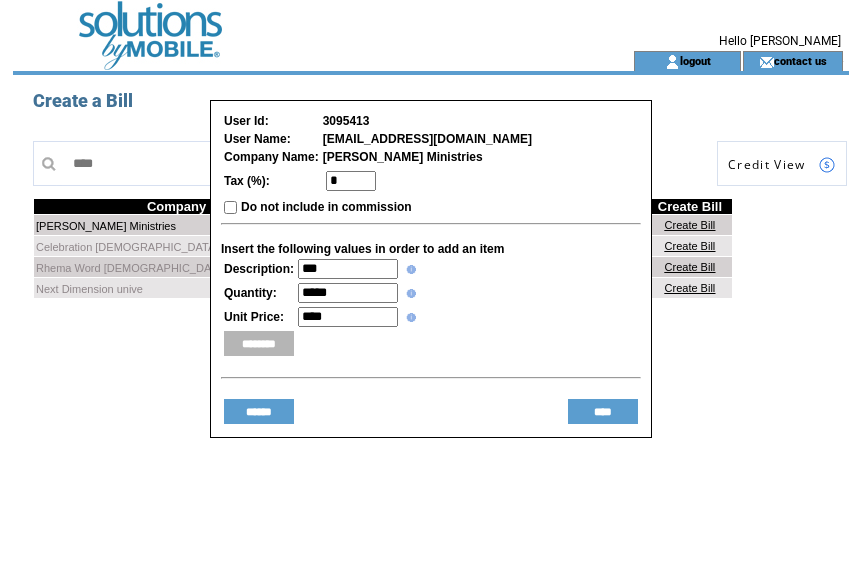 type on "****" 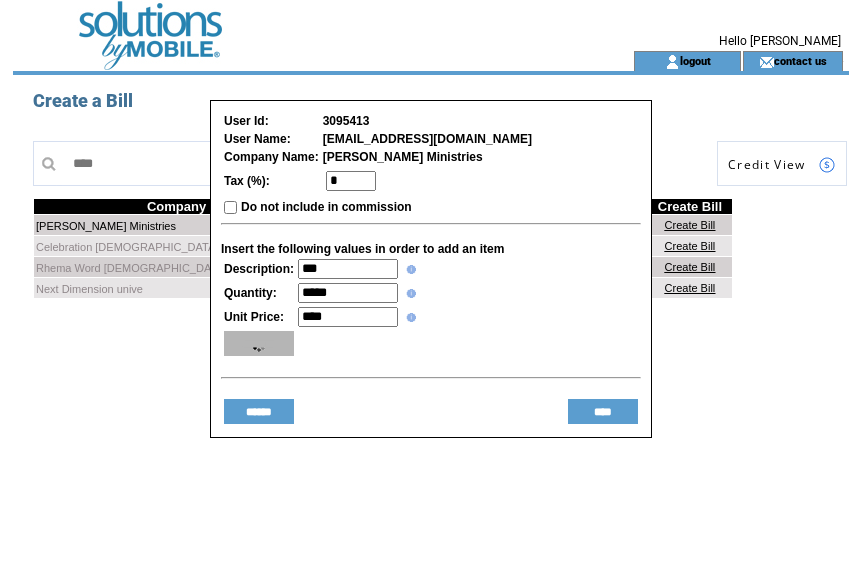 click on "********" at bounding box center (259, 343) 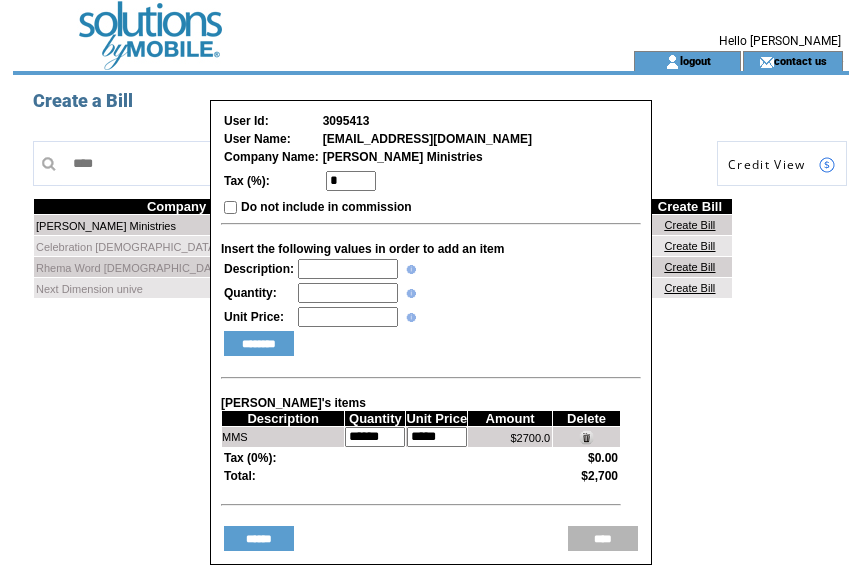 click on "****" at bounding box center [603, 538] 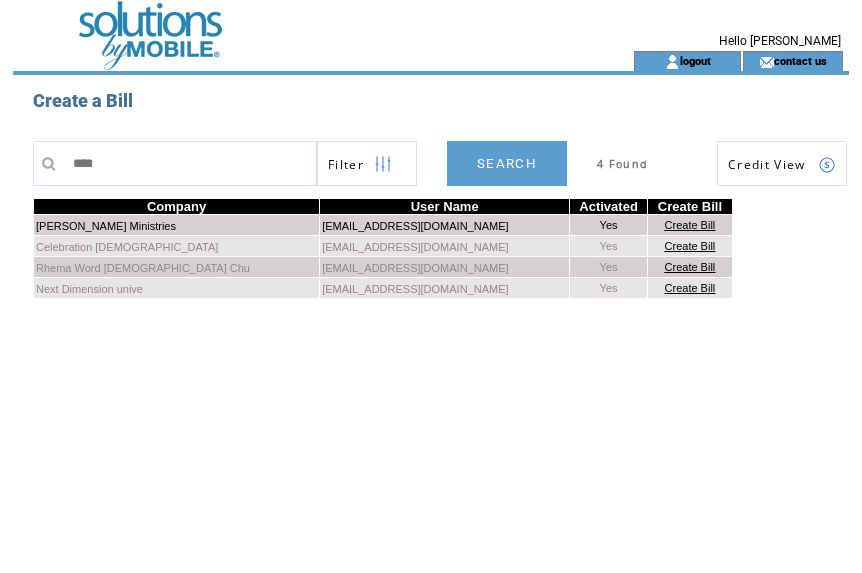 click at bounding box center [287, 25] 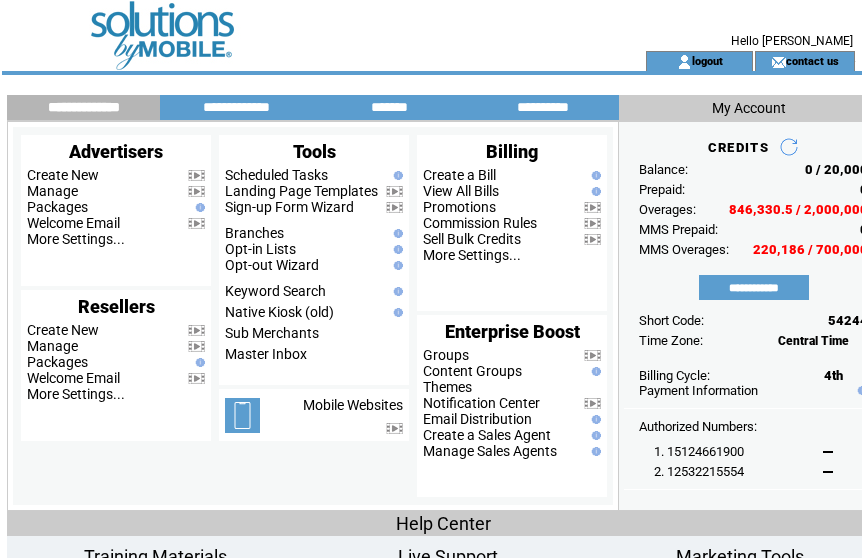 scroll, scrollTop: 0, scrollLeft: 0, axis: both 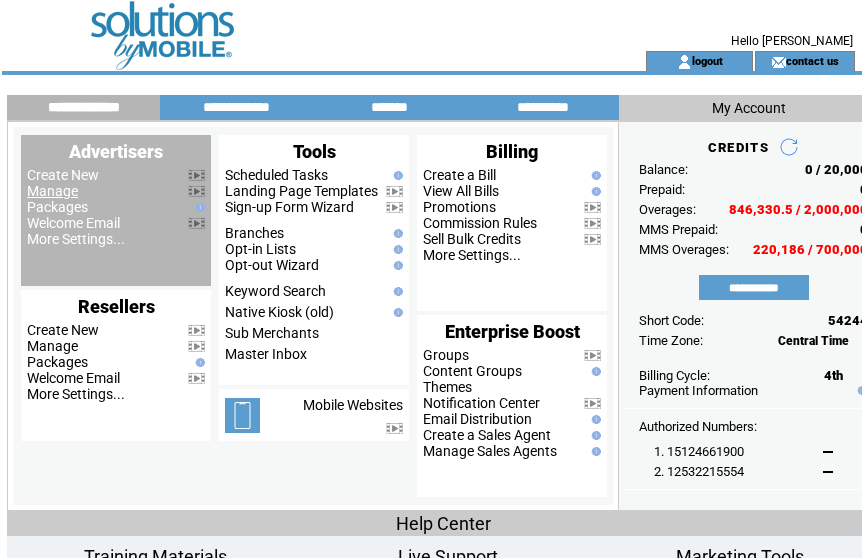 click on "Manage" at bounding box center [52, 191] 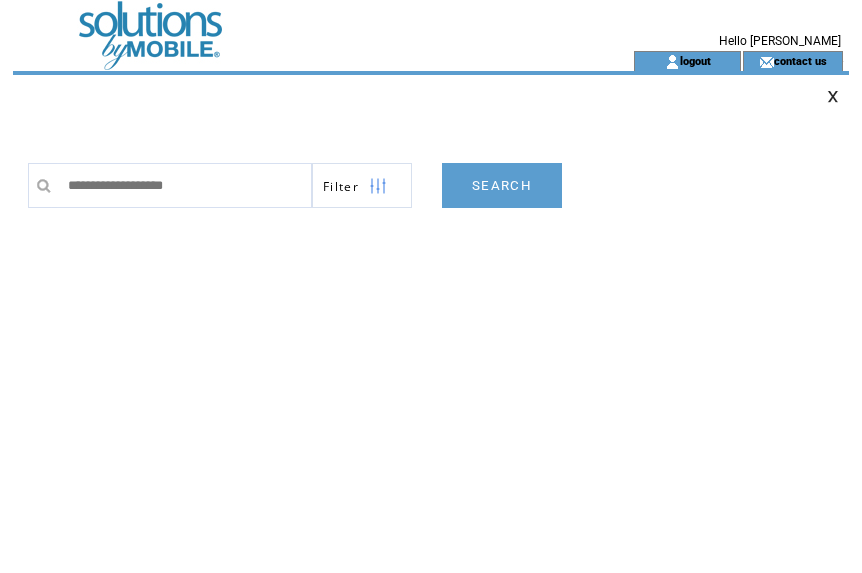 scroll, scrollTop: 0, scrollLeft: 0, axis: both 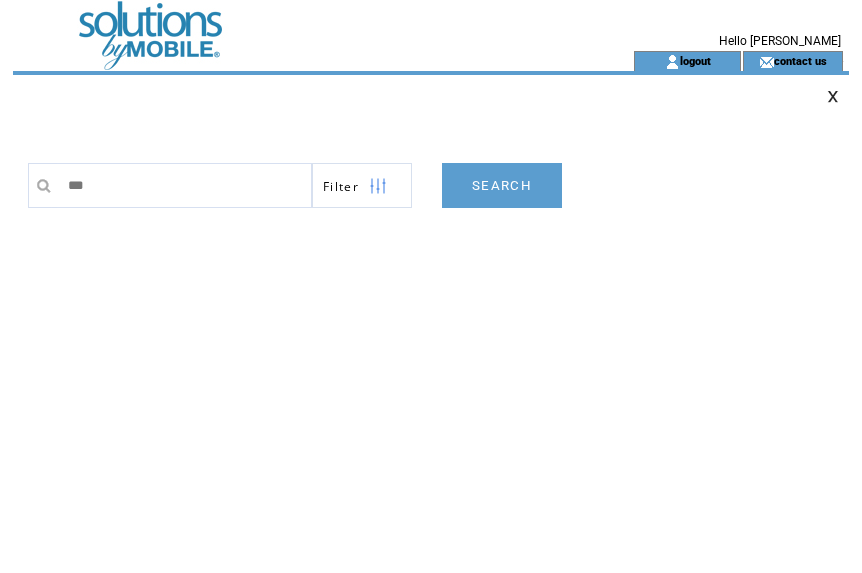 type on "****" 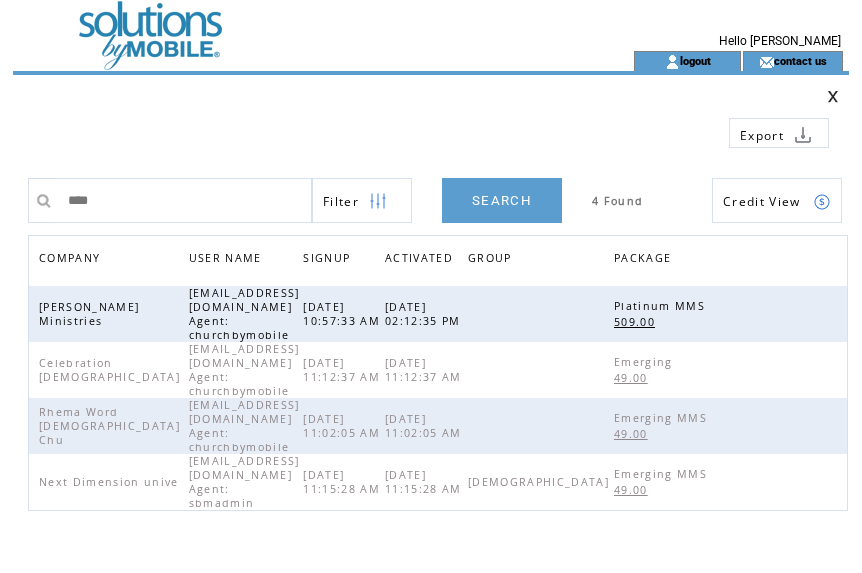 scroll, scrollTop: 0, scrollLeft: 0, axis: both 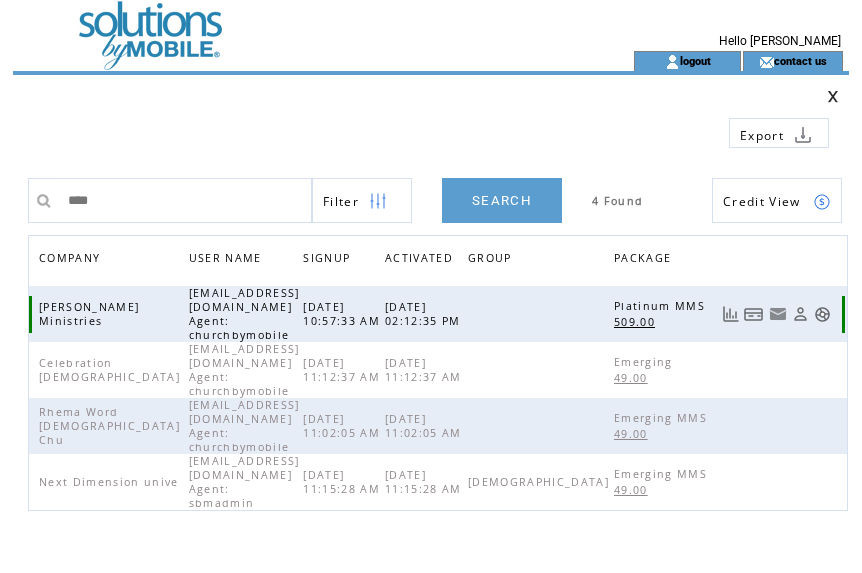 click at bounding box center (754, 314) 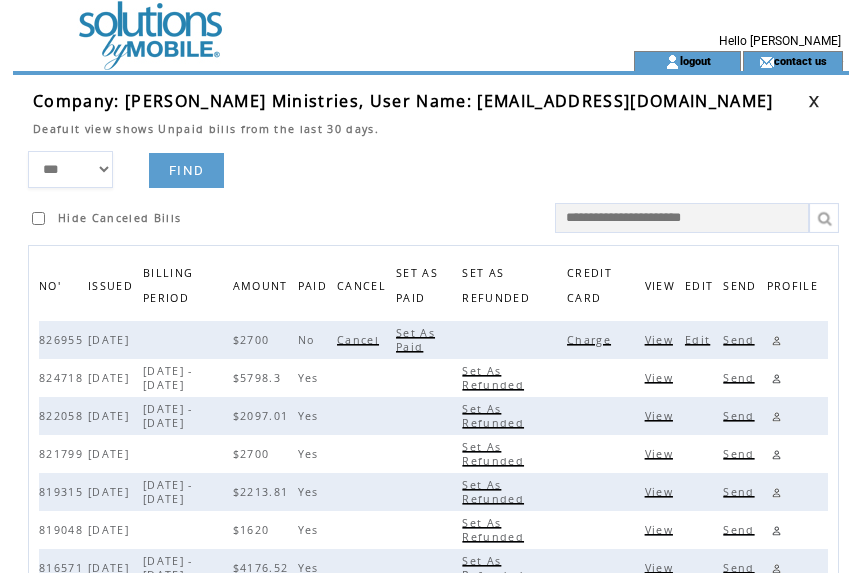 scroll, scrollTop: 0, scrollLeft: 0, axis: both 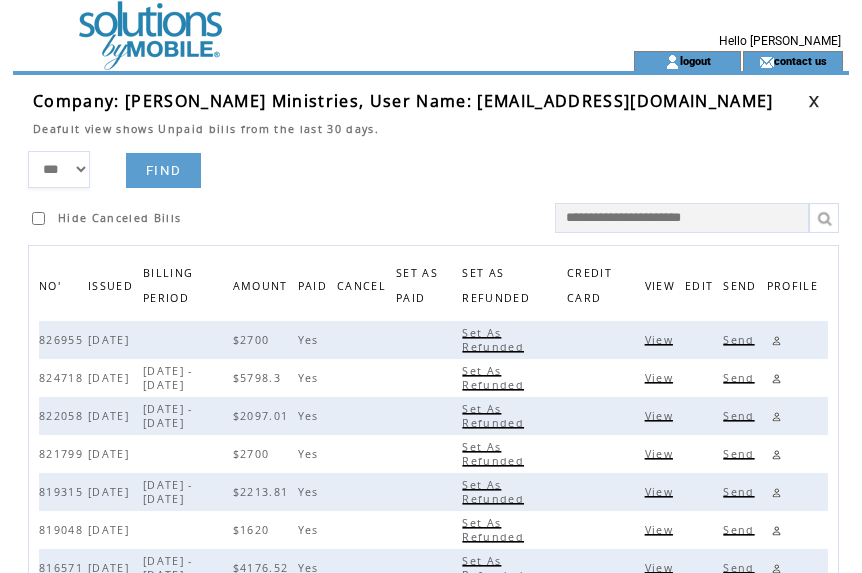 click at bounding box center [776, 340] 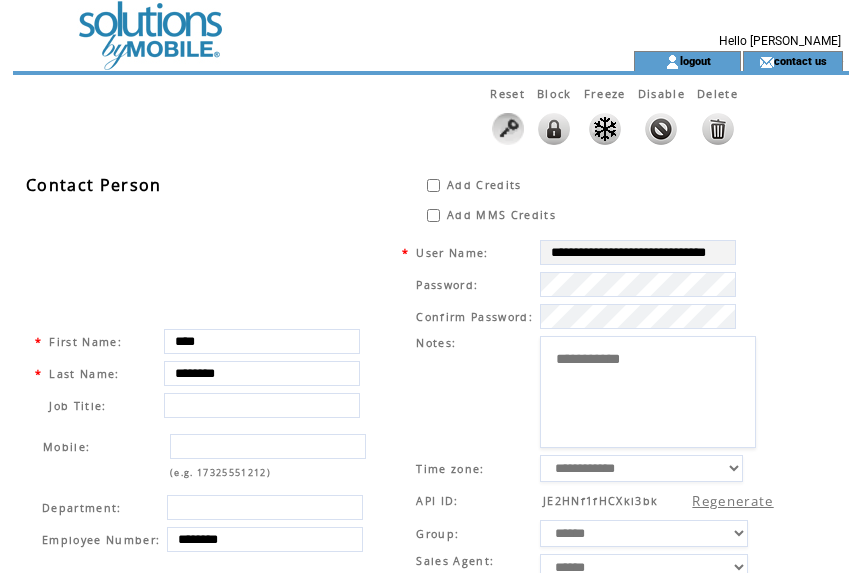 scroll, scrollTop: 0, scrollLeft: 0, axis: both 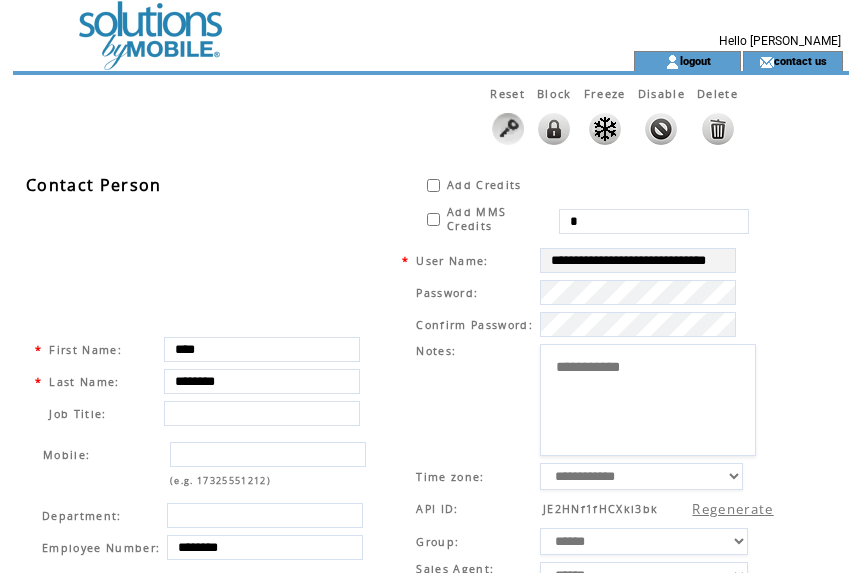click on "*" at bounding box center [654, 221] 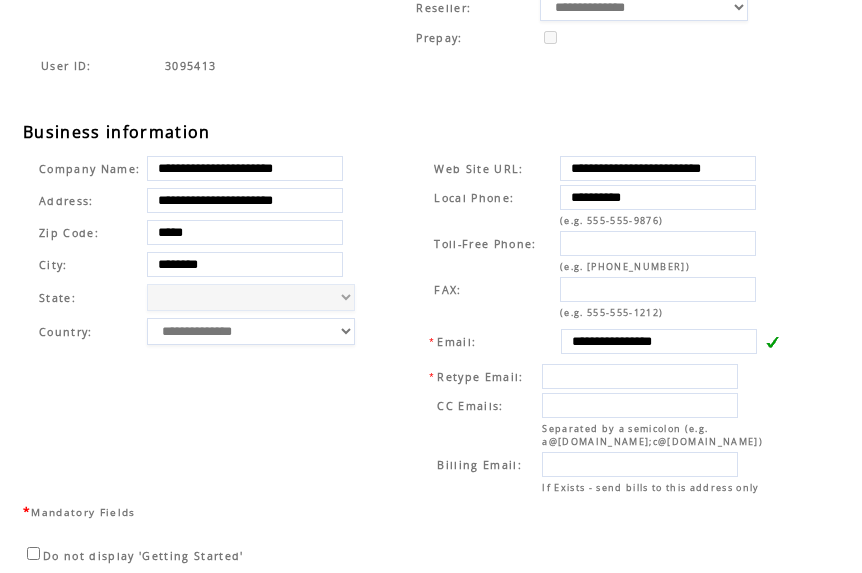 scroll, scrollTop: 680, scrollLeft: 0, axis: vertical 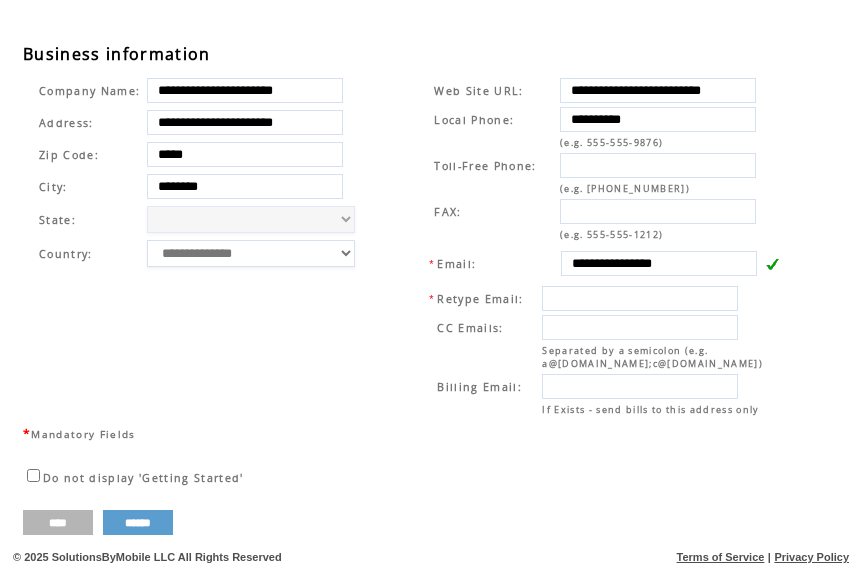 type on "*****" 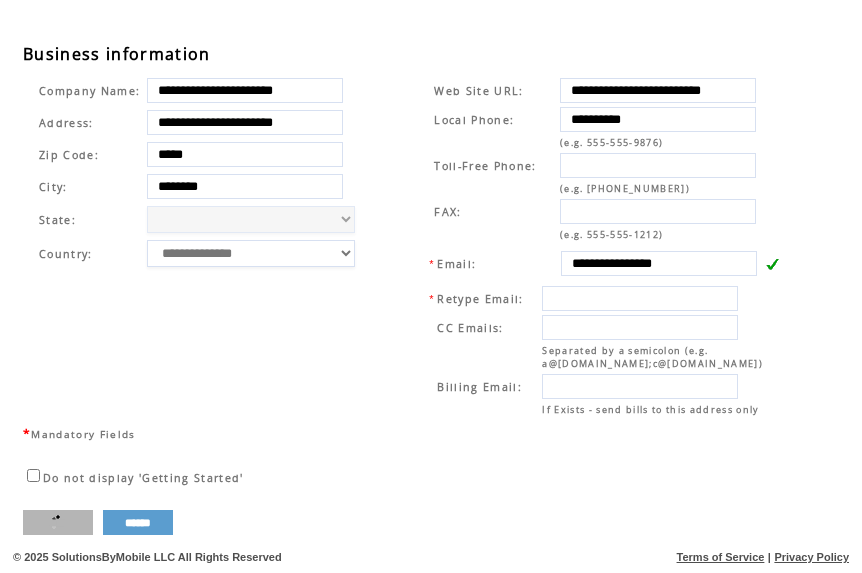 click on "****" at bounding box center (58, 522) 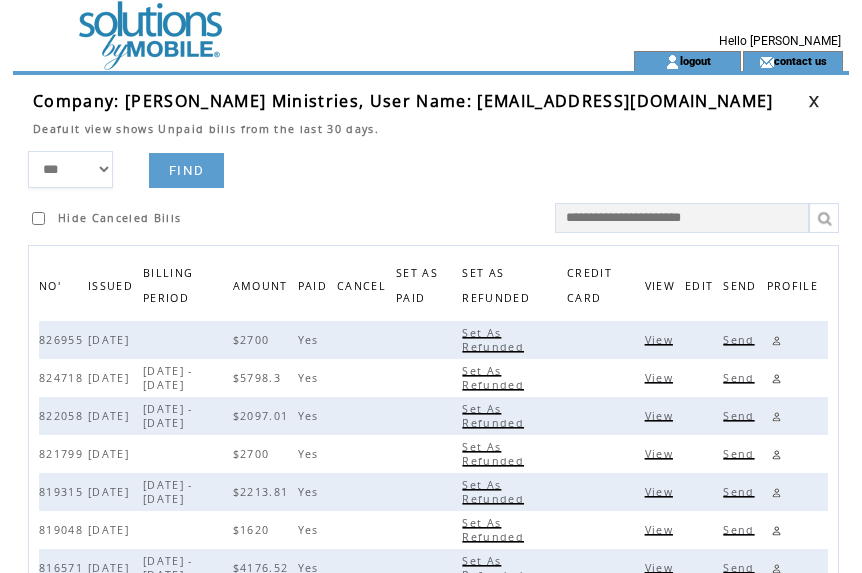 scroll, scrollTop: 0, scrollLeft: 0, axis: both 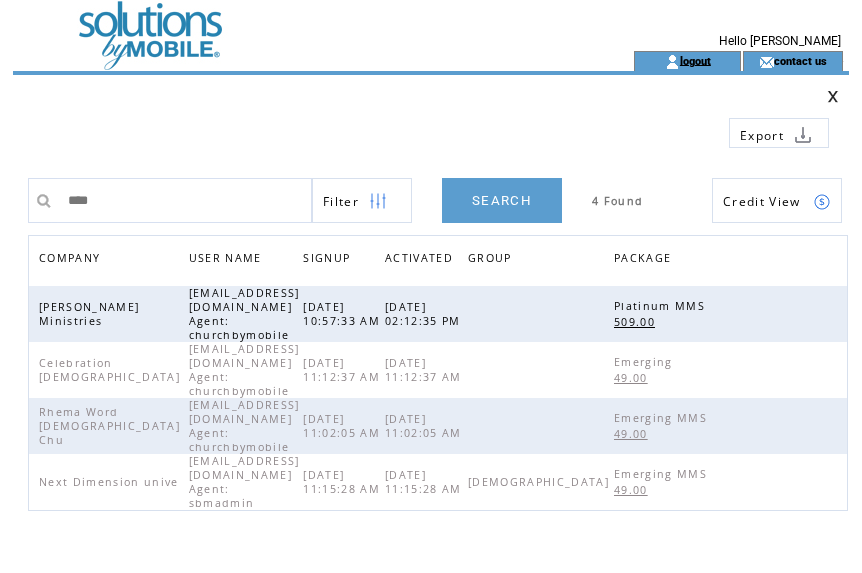 click on "logout" at bounding box center (695, 60) 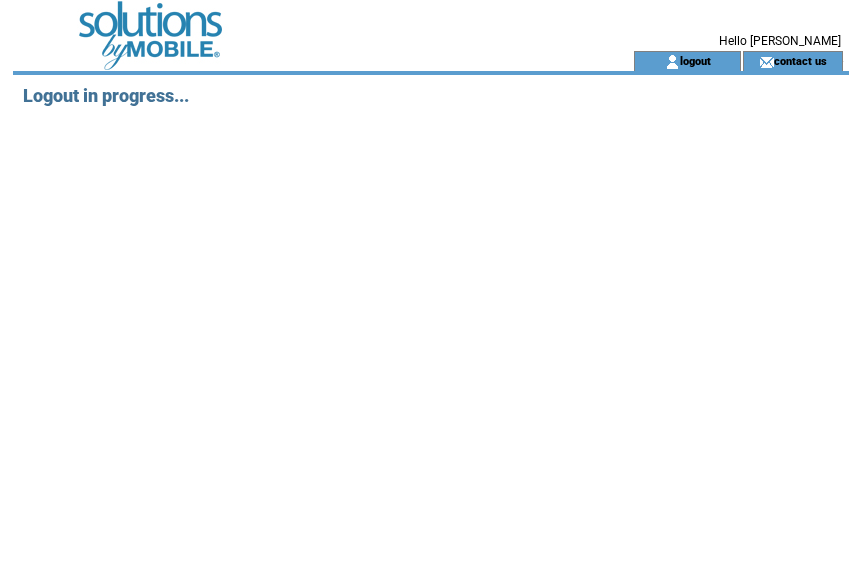 scroll, scrollTop: 0, scrollLeft: 0, axis: both 